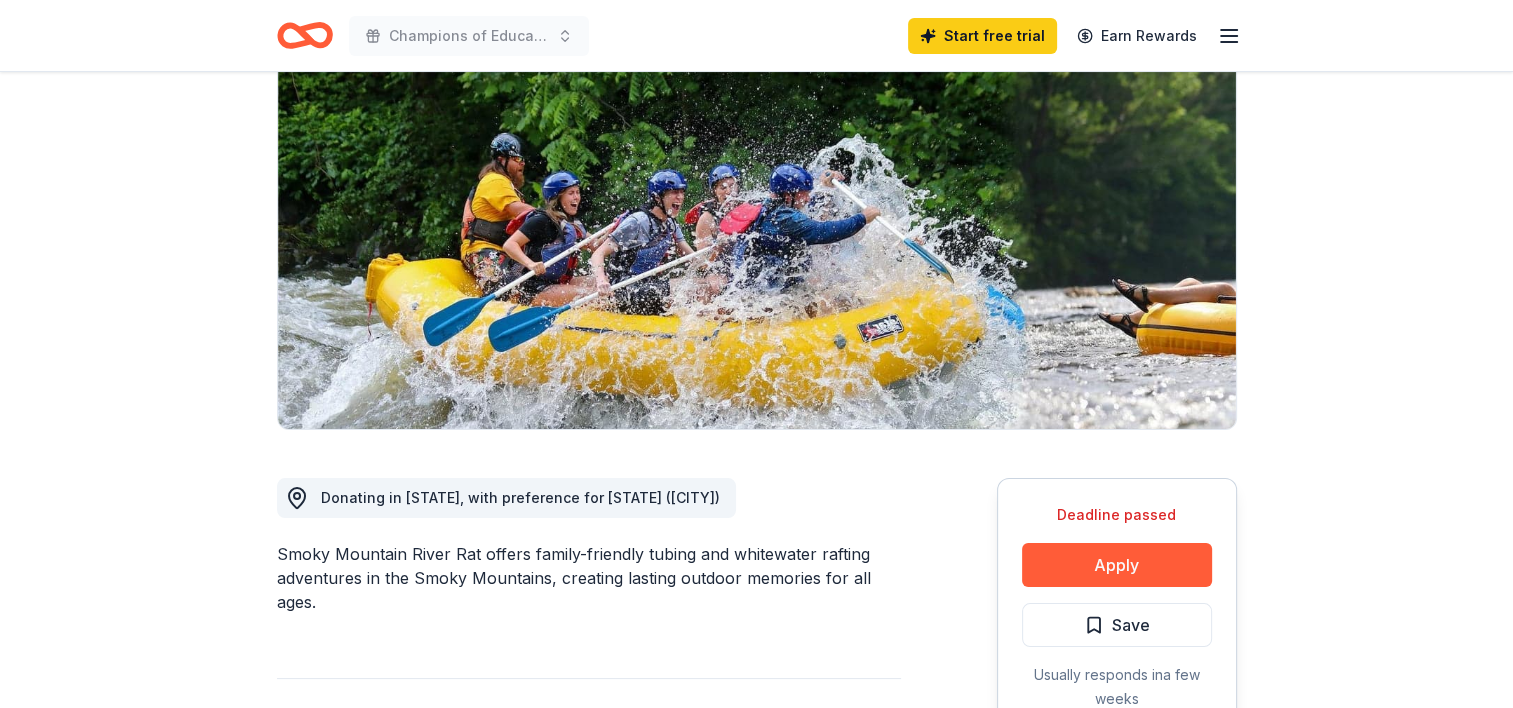 scroll, scrollTop: 158, scrollLeft: 0, axis: vertical 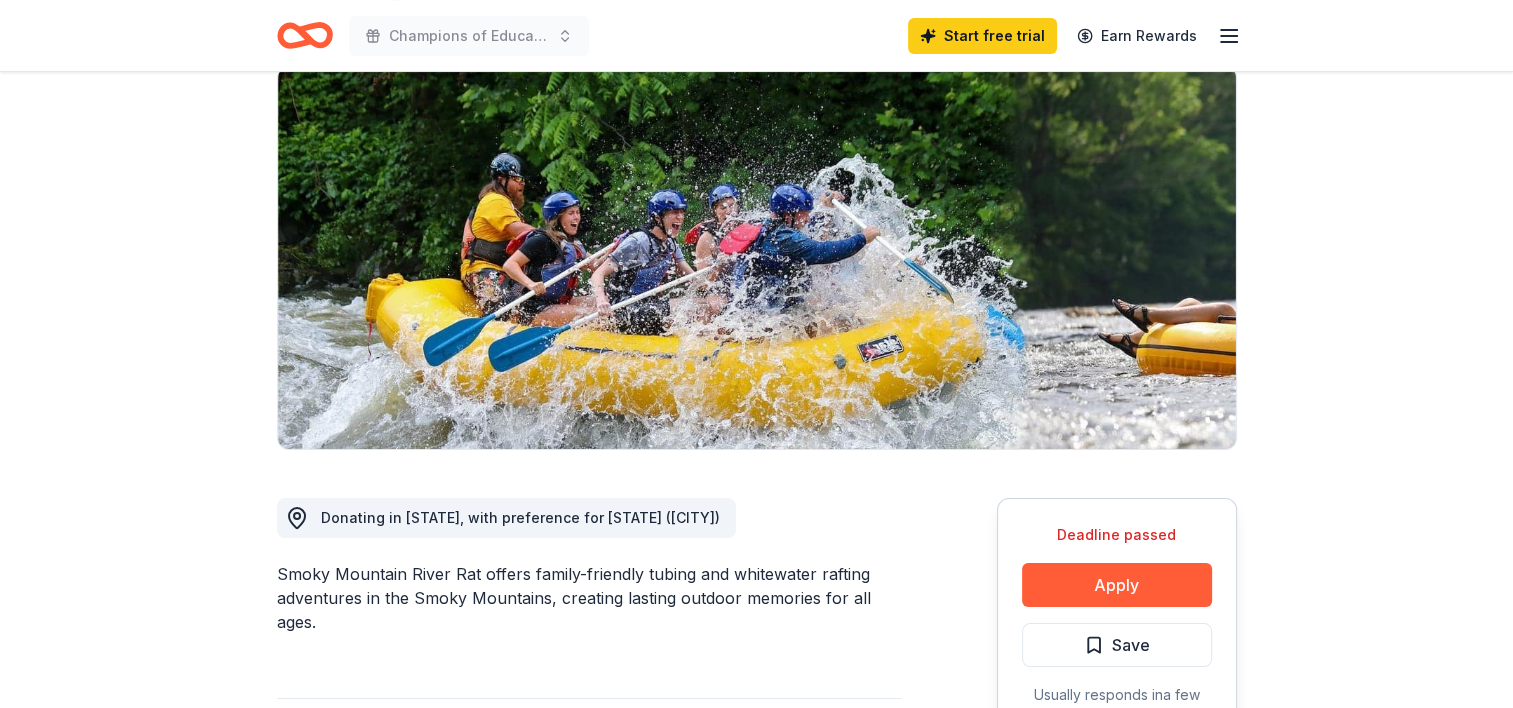 click 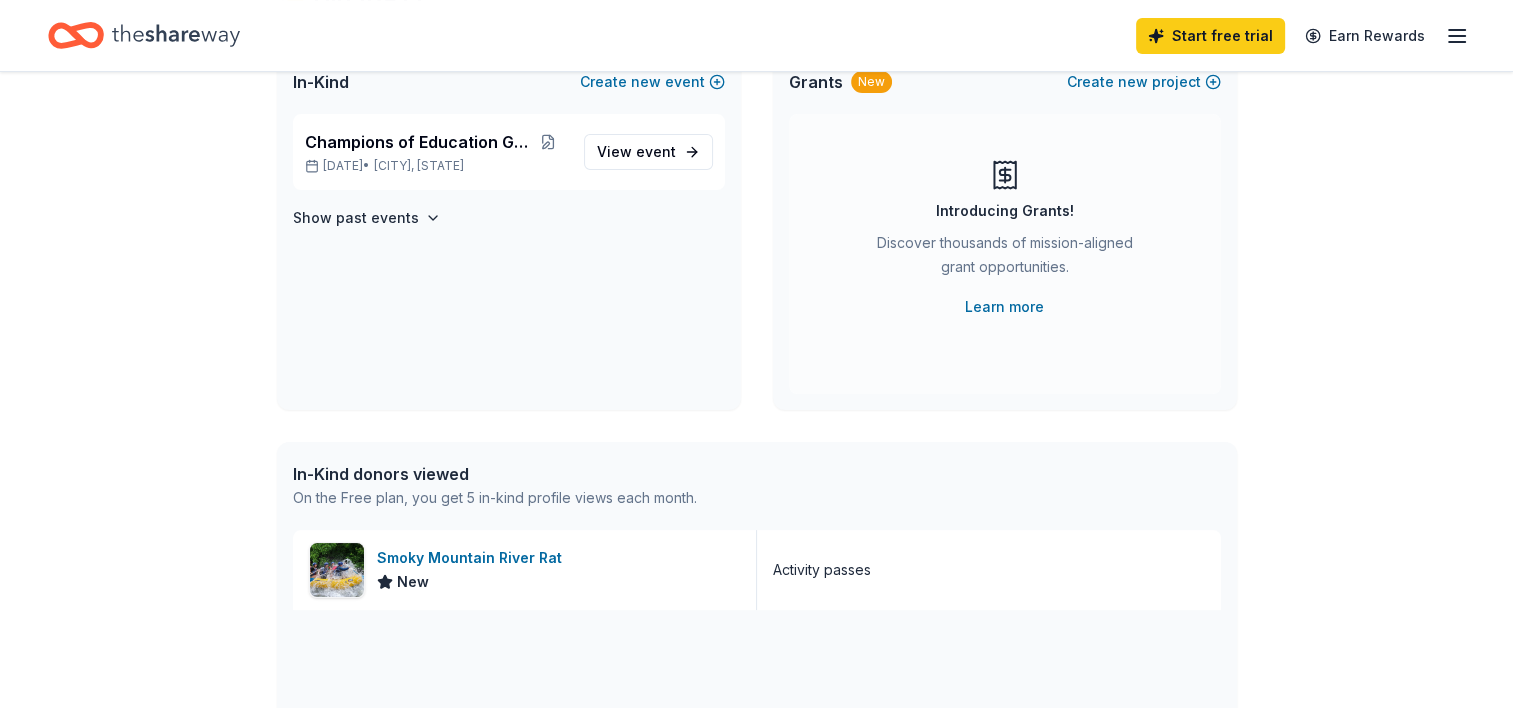 scroll, scrollTop: 0, scrollLeft: 0, axis: both 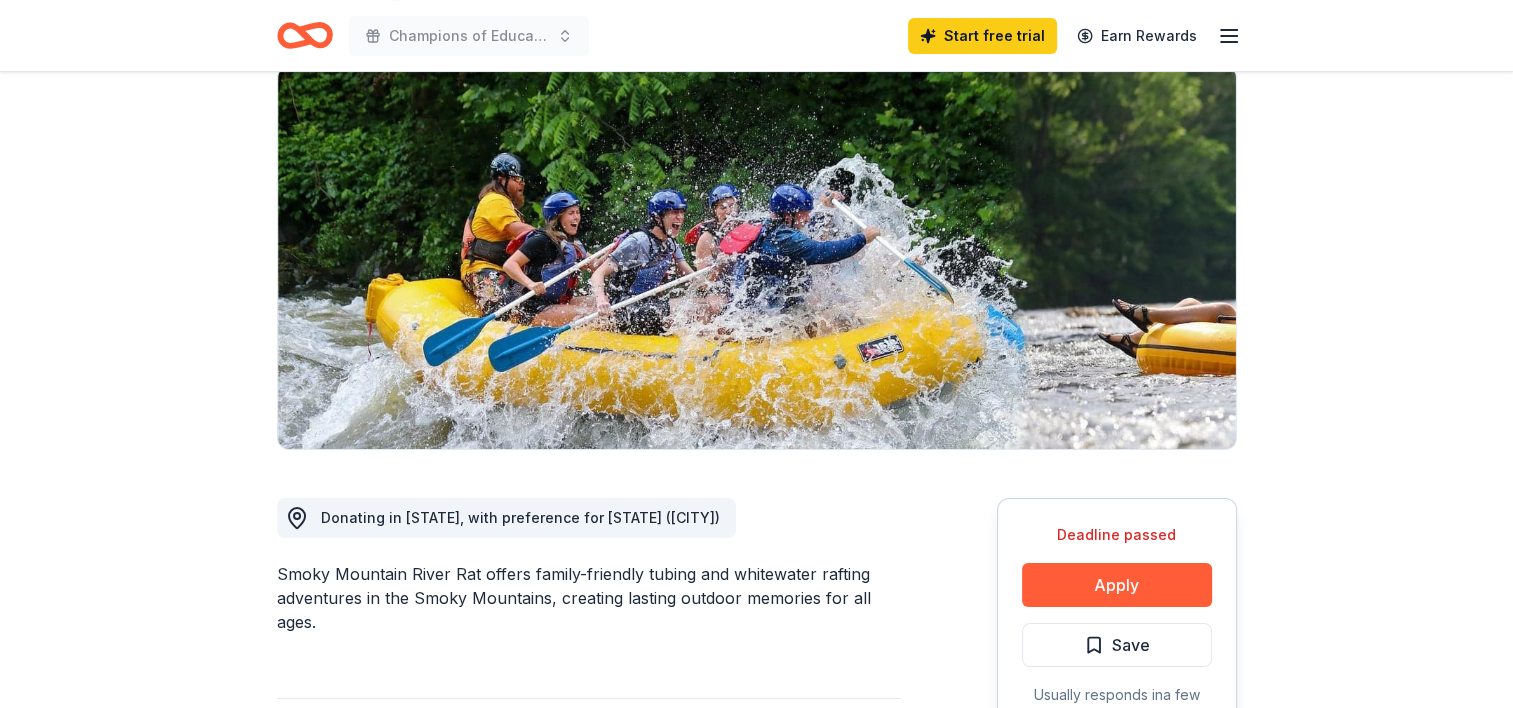 click 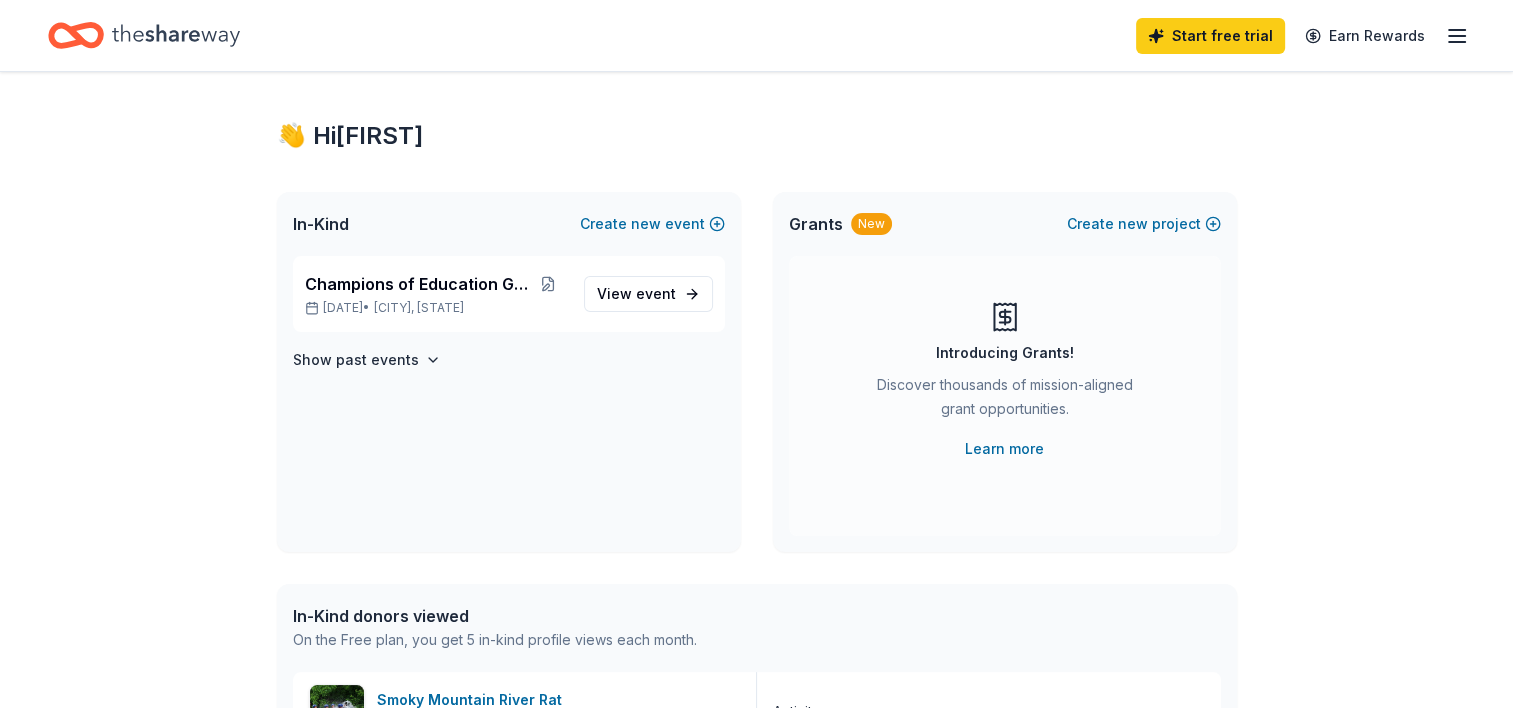 scroll, scrollTop: 0, scrollLeft: 0, axis: both 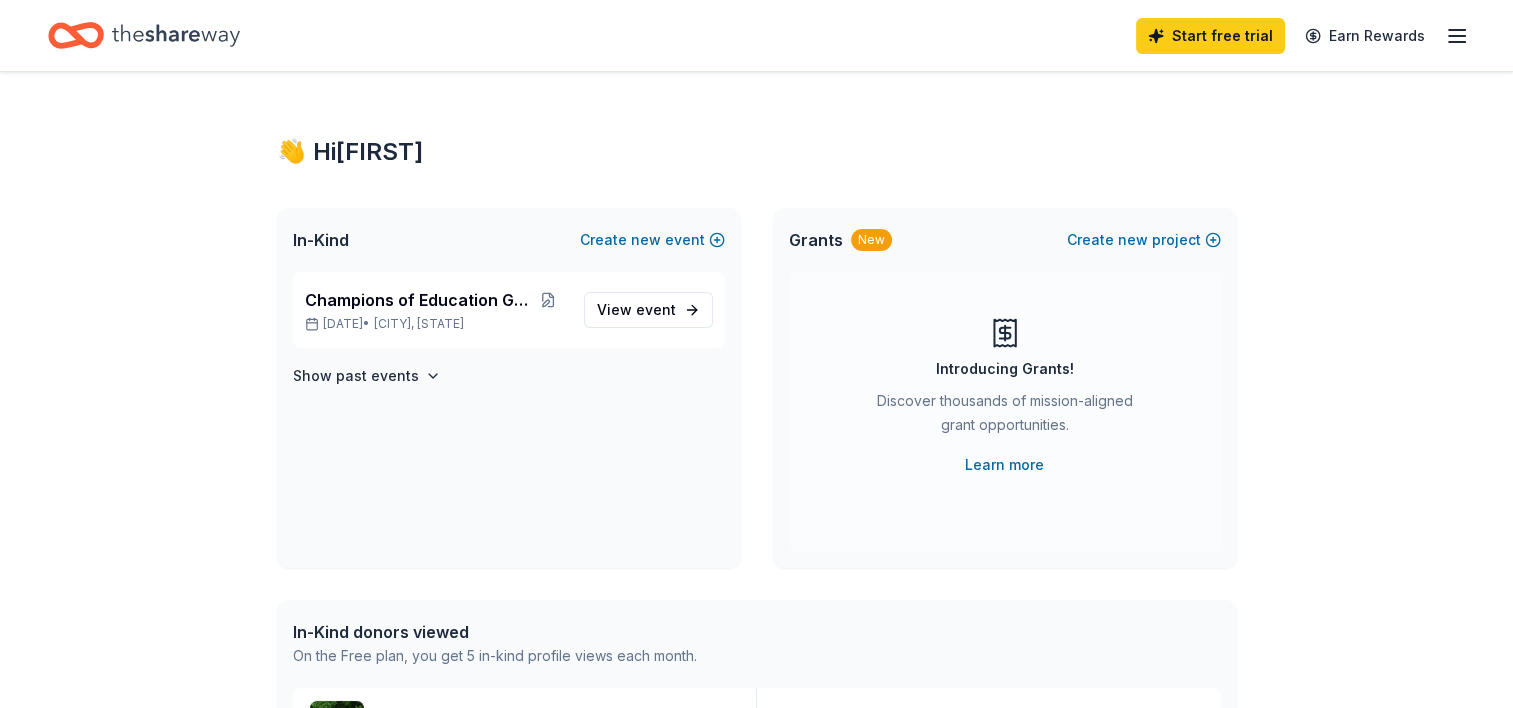 click 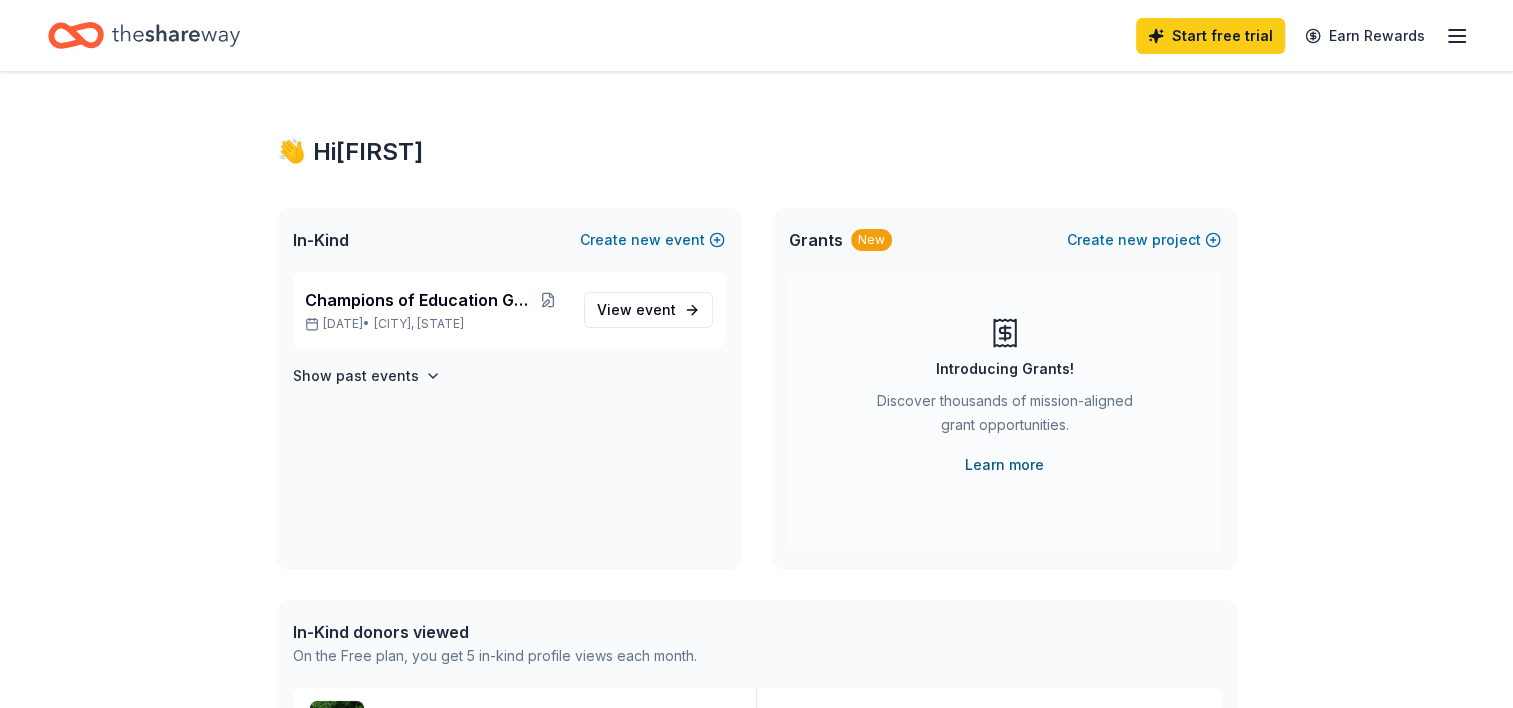 click on "Learn more" at bounding box center (1004, 465) 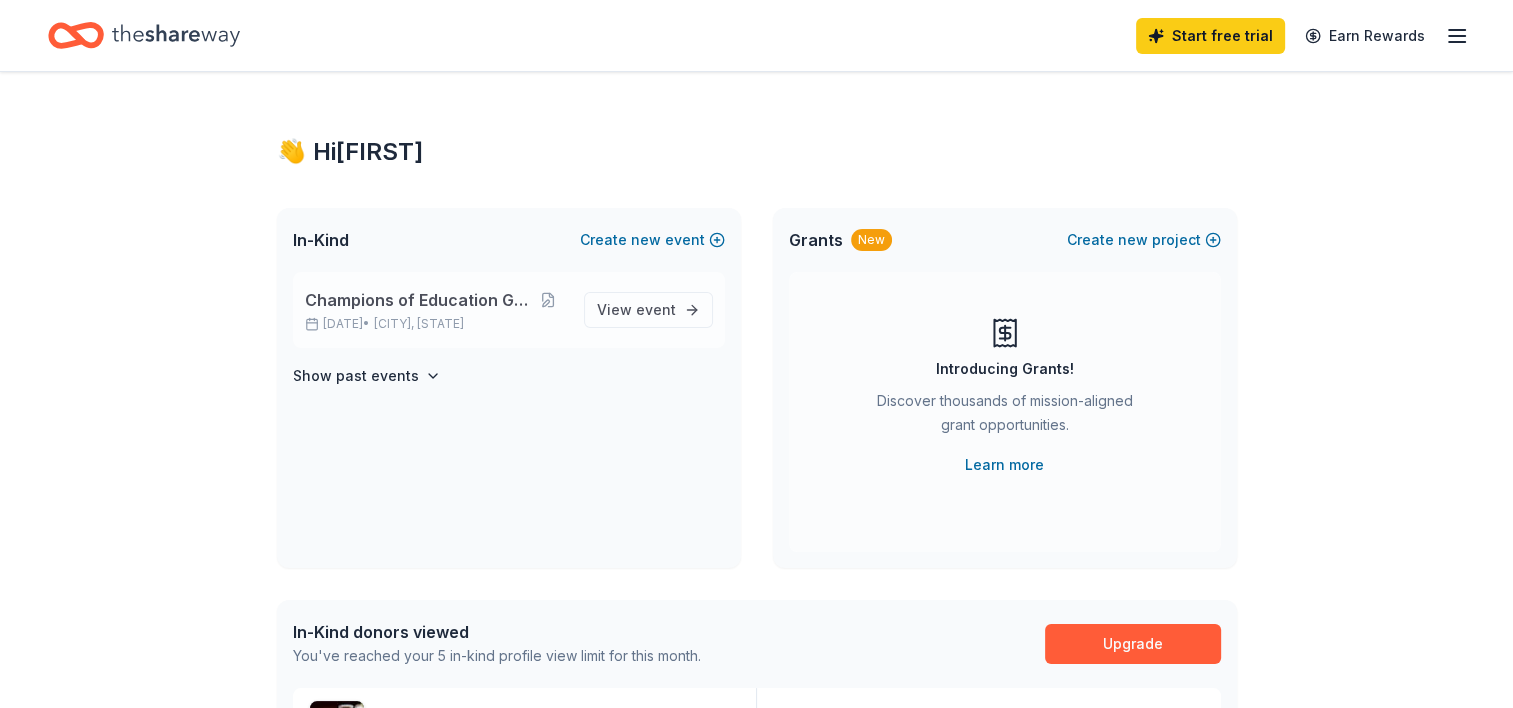 click on "Champions of Education Gala Aug 21, 2025  •  Lenoir City, TN View   event" at bounding box center (509, 310) 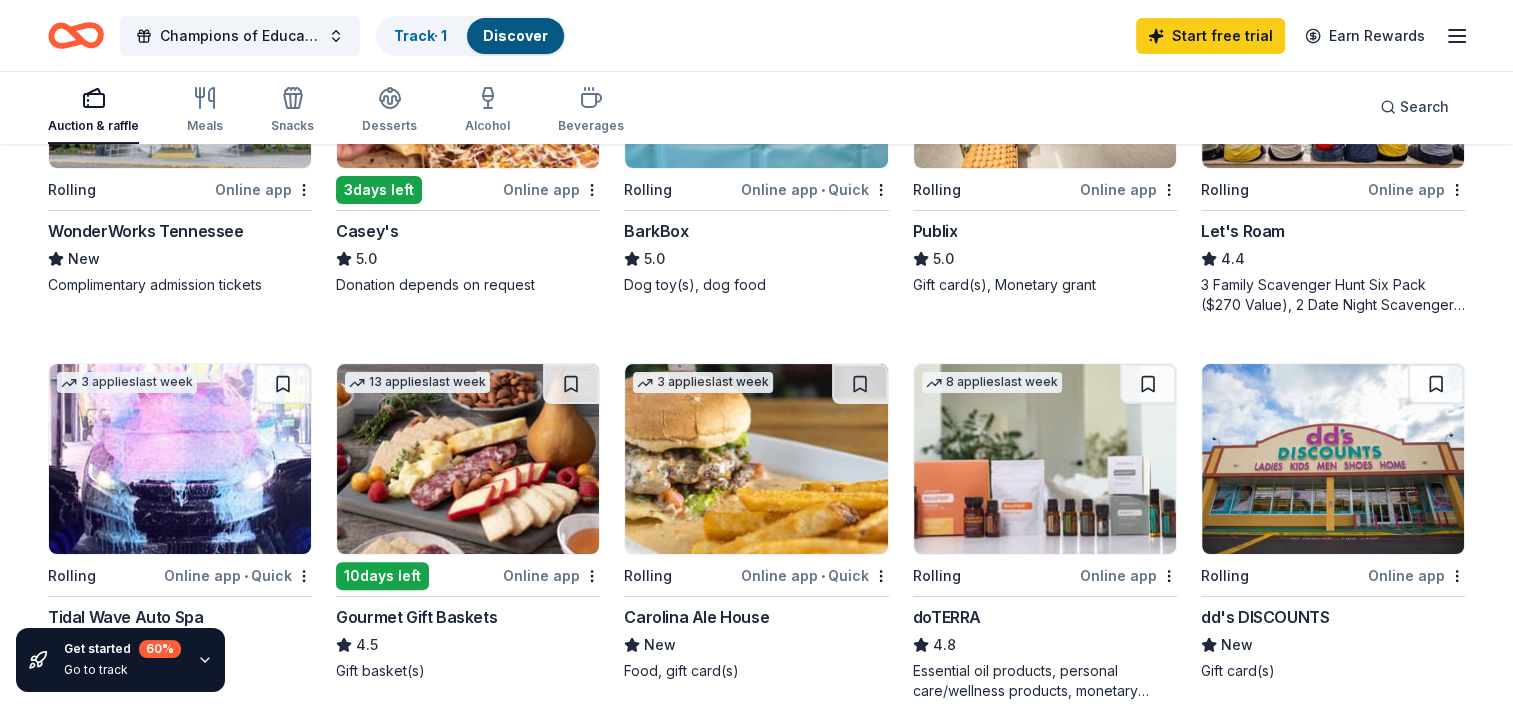 scroll, scrollTop: 404, scrollLeft: 0, axis: vertical 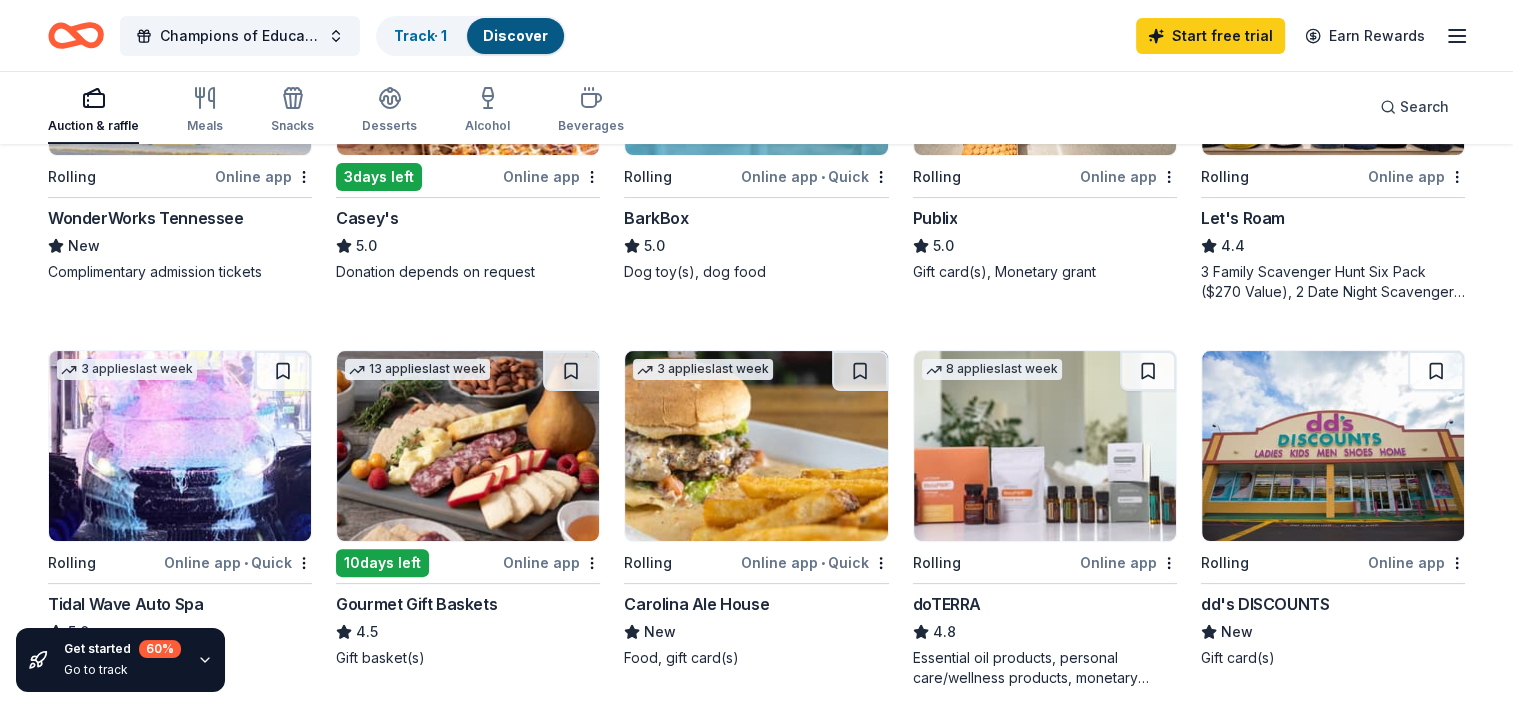 click at bounding box center [756, 446] 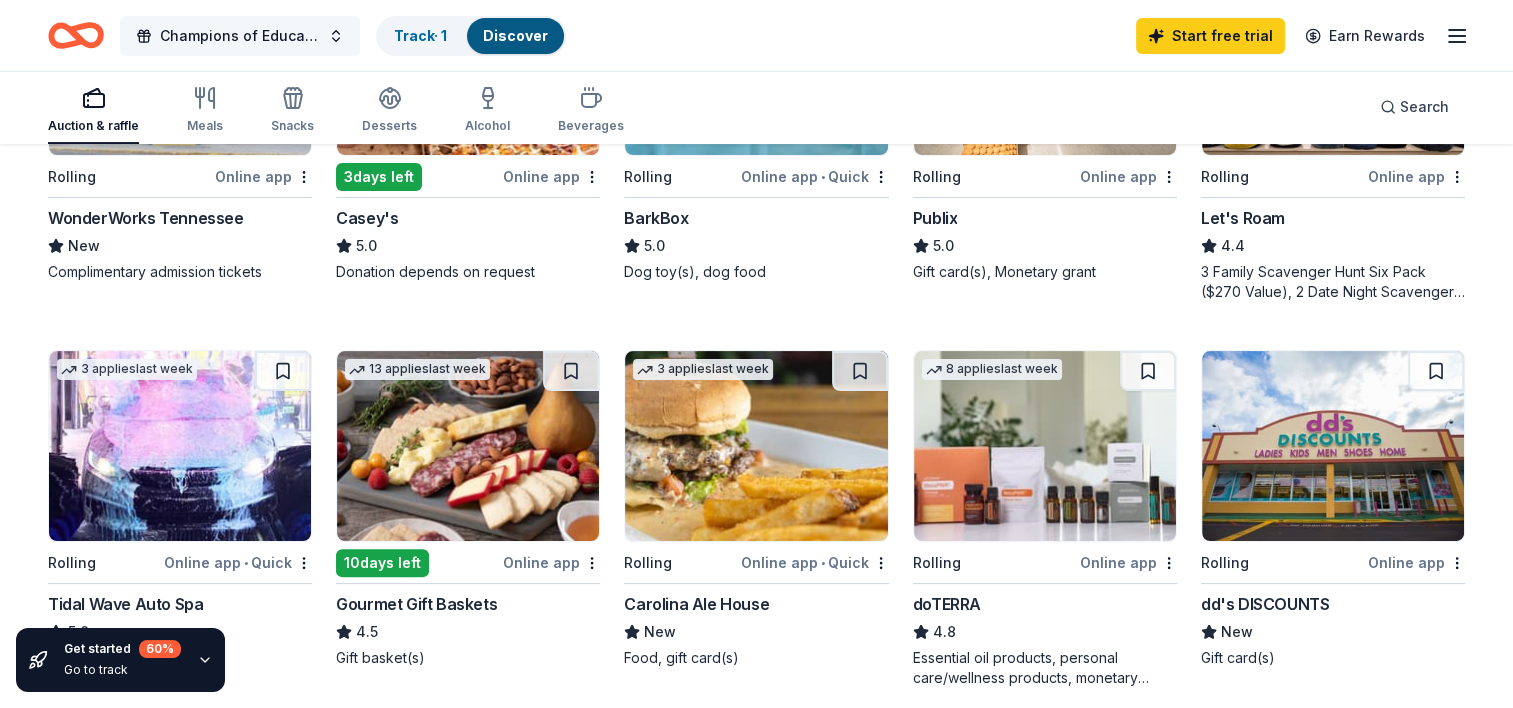 click on "Champions of Education Gala" at bounding box center (240, 36) 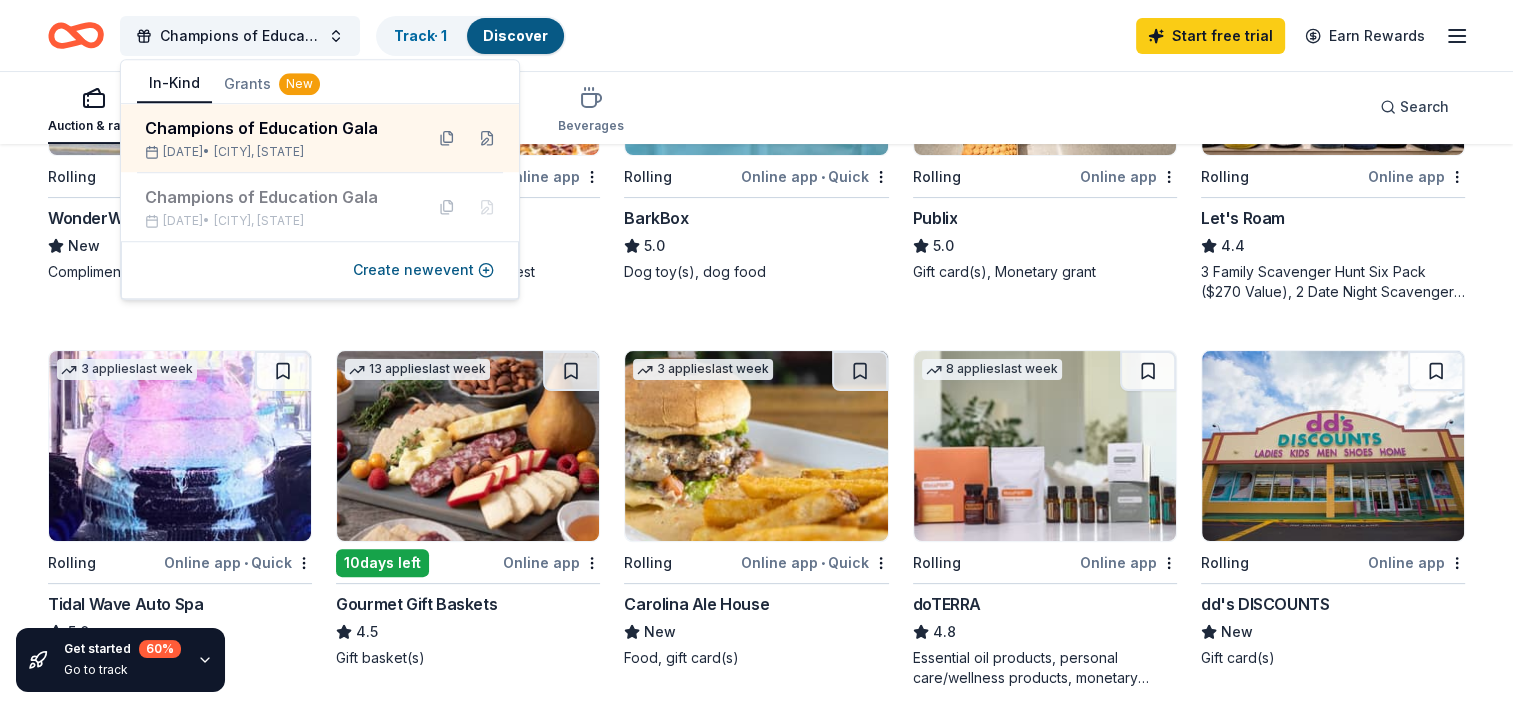 scroll, scrollTop: 0, scrollLeft: 0, axis: both 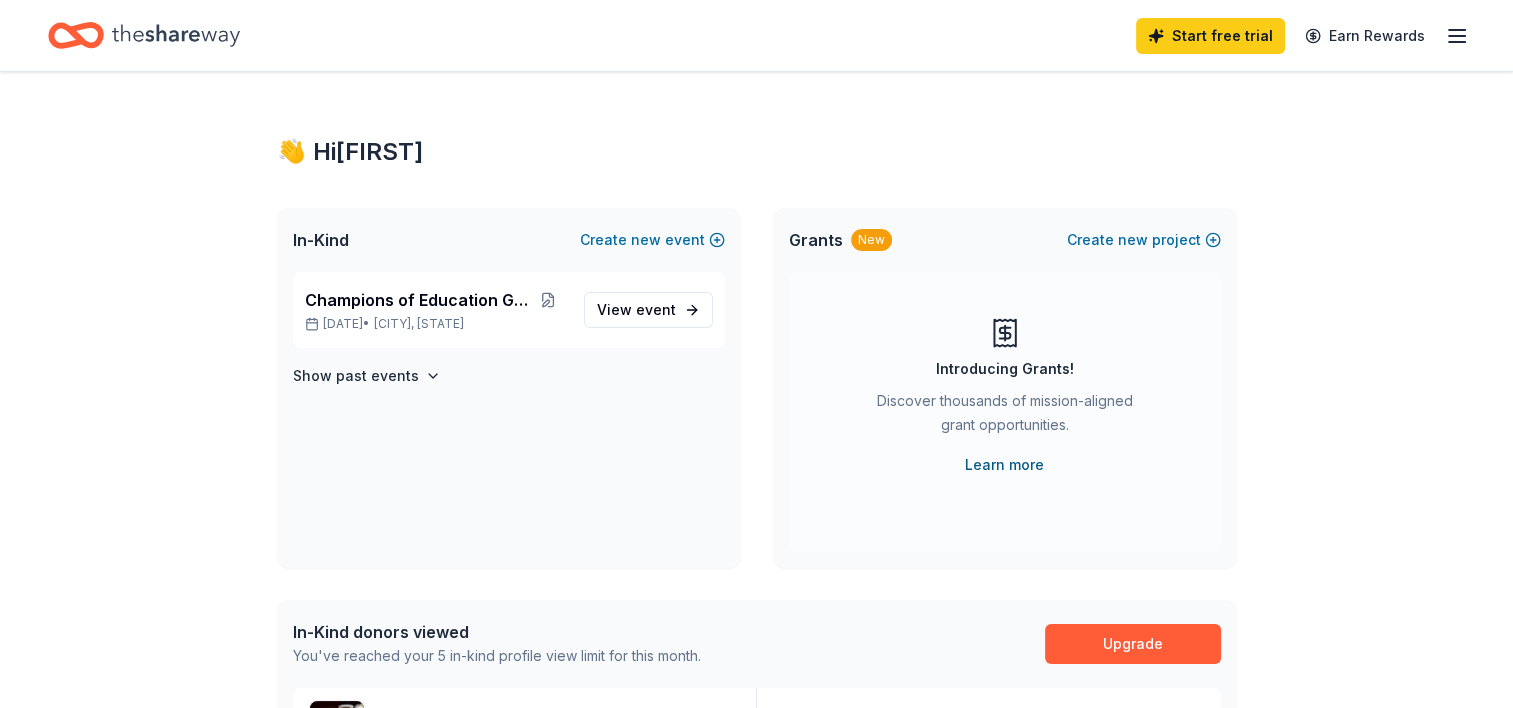 click on "Learn more" at bounding box center [1004, 465] 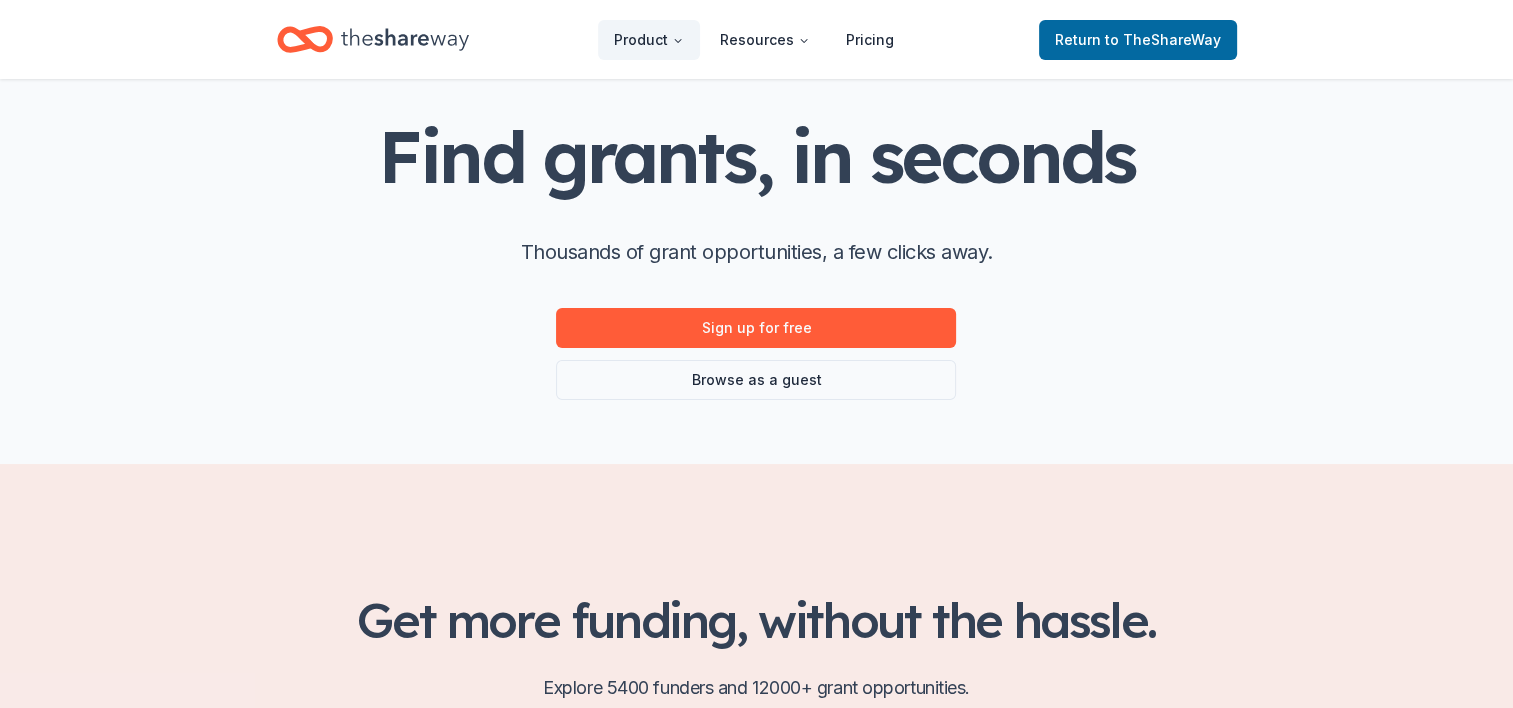 scroll, scrollTop: 84, scrollLeft: 0, axis: vertical 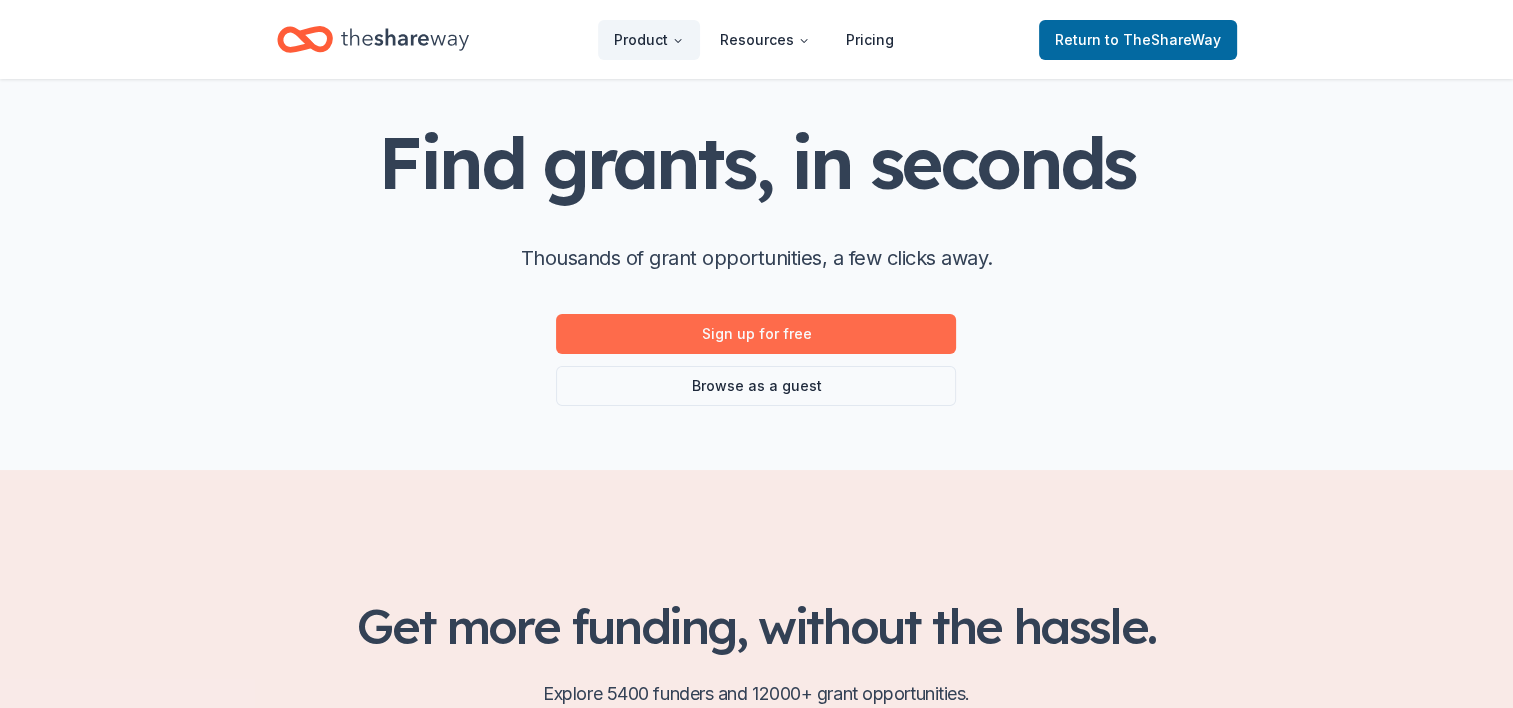 click on "Sign up for free" at bounding box center [756, 334] 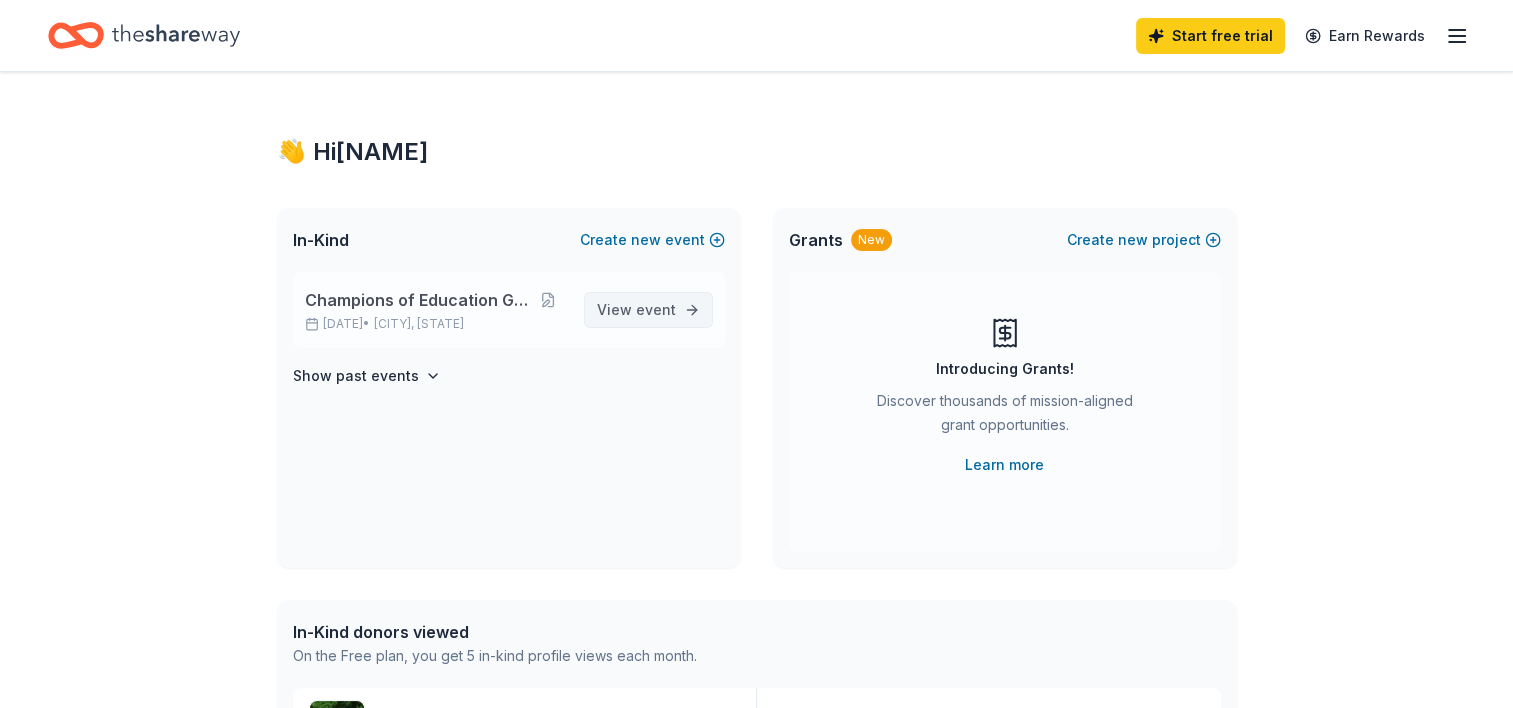 click on "View   event" at bounding box center (636, 310) 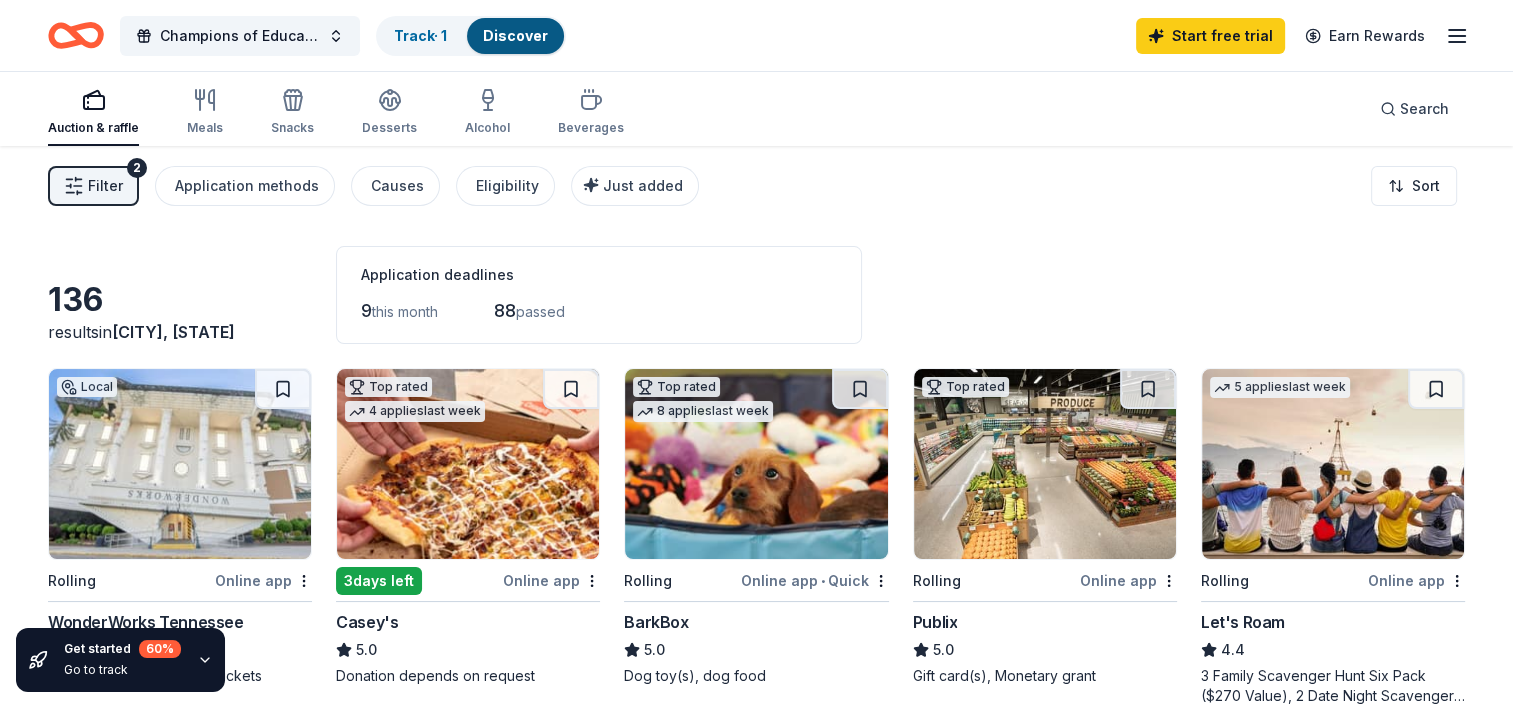 click on "Local Rolling Online app WonderWorks Tennessee New Complimentary admission tickets" at bounding box center (180, 527) 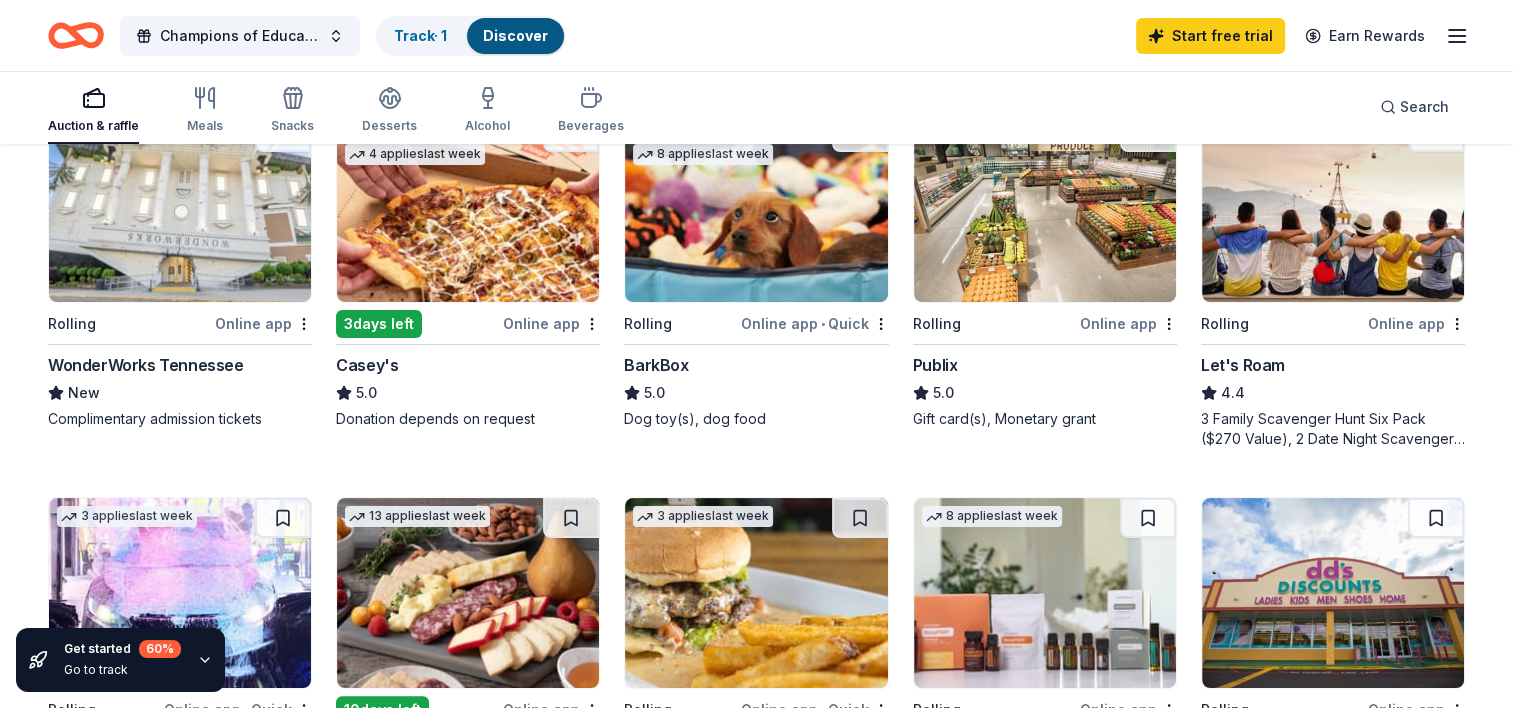 scroll, scrollTop: 304, scrollLeft: 0, axis: vertical 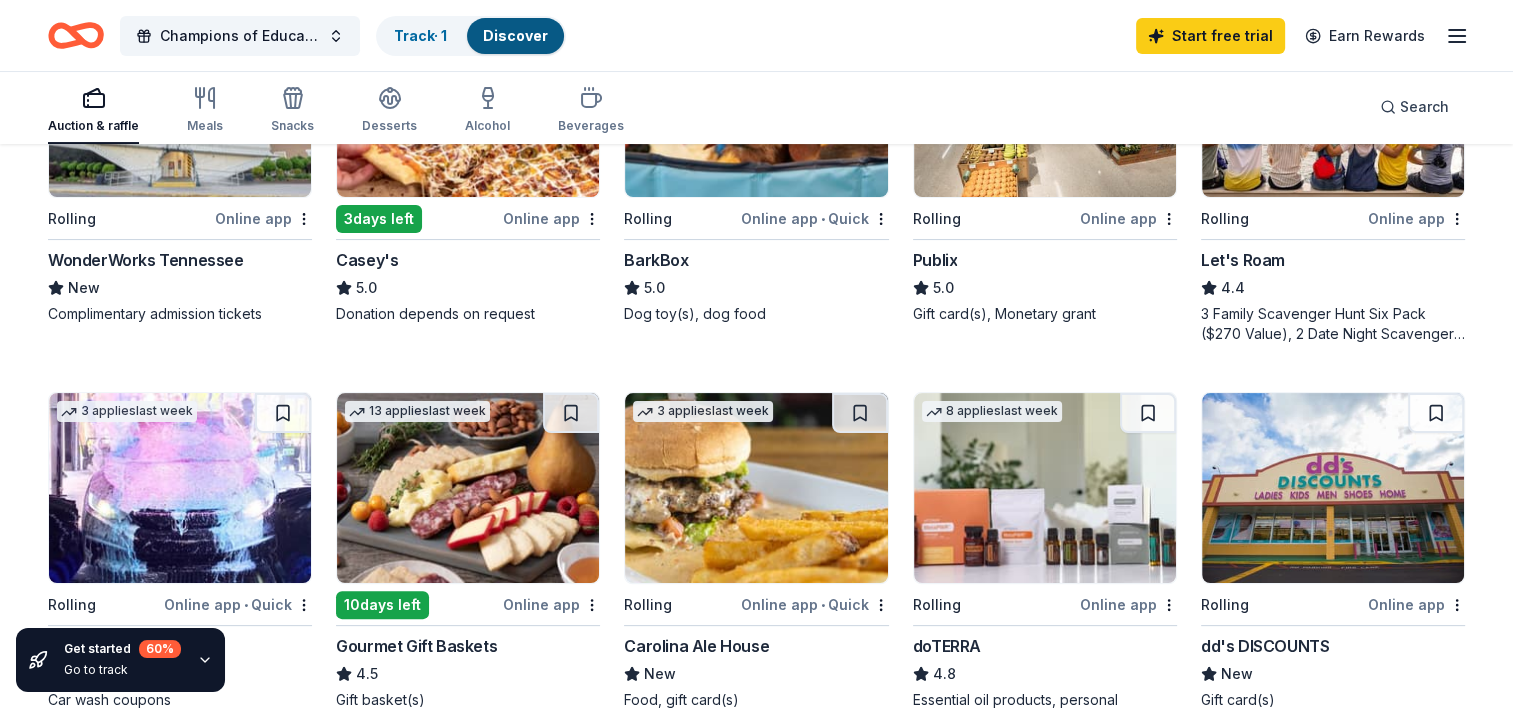 click on "136 results  in  Lenoir City, TN Application deadlines 9  this month 88  passed Local Rolling Online app WonderWorks Tennessee New Complimentary admission tickets Top rated 4   applies  last week 3  days left Online app Casey's 5.0 Donation depends on request Top rated 8   applies  last week Rolling Online app • Quick BarkBox 5.0 Dog toy(s), dog food Top rated Rolling Online app Publix 5.0 Gift card(s), Monetary grant 5   applies  last week Rolling Online app Let's Roam 4.4 3 Family Scavenger Hunt Six Pack ($270 Value), 2 Date Night Scavenger Hunt Two Pack ($130 Value) 3   applies  last week Rolling Online app • Quick Tidal Wave Auto Spa 5.0 Car wash coupons 13   applies  last week 10  days left Online app Gourmet Gift Baskets 4.5 Gift basket(s) 3   applies  last week Rolling Online app • Quick Carolina Ale House New Food, gift card(s) 8   applies  last week Rolling Online app doTERRA 4.8 Essential oil products, personal care/wellness products, monetary donations Rolling Online app dd's DISCOUNTS New 6" at bounding box center [756, 1058] 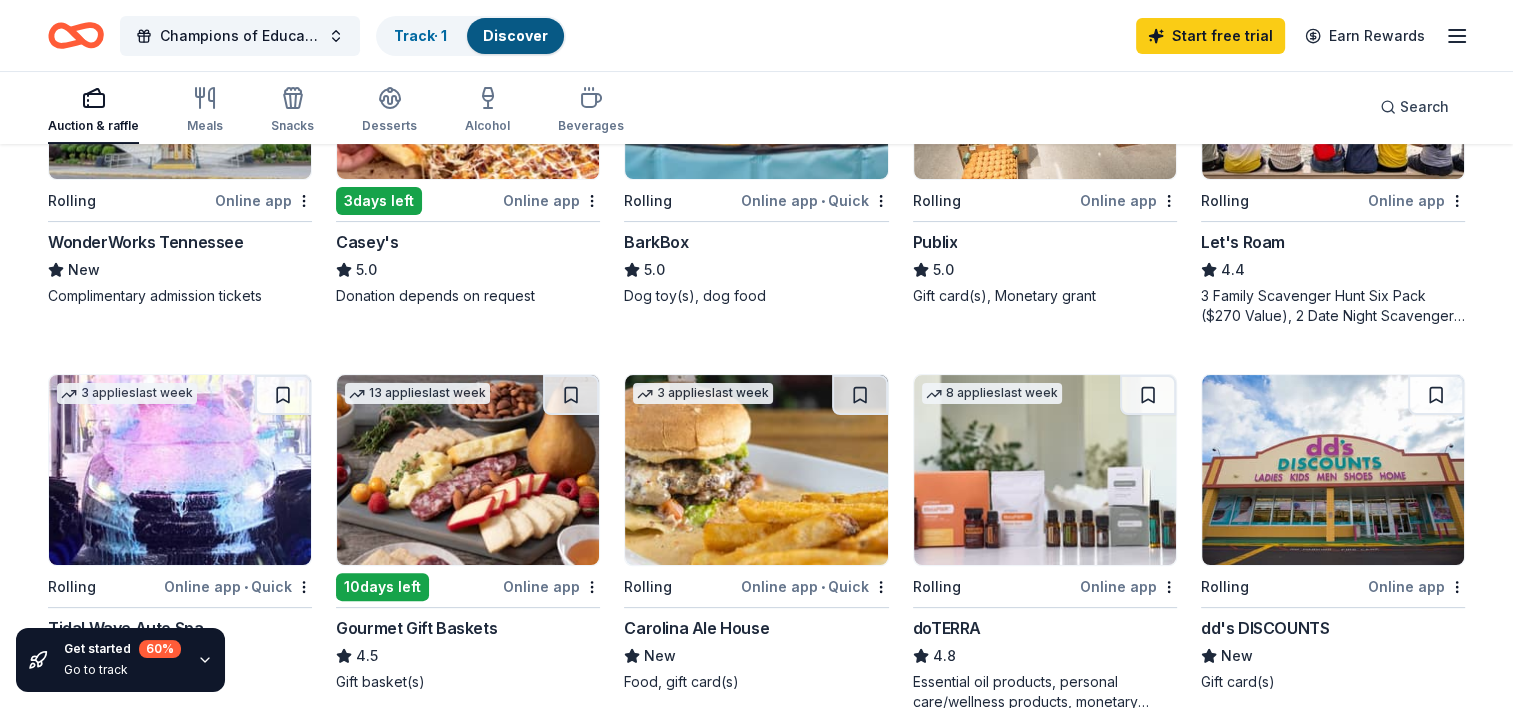 click on "Rolling" at bounding box center [72, 587] 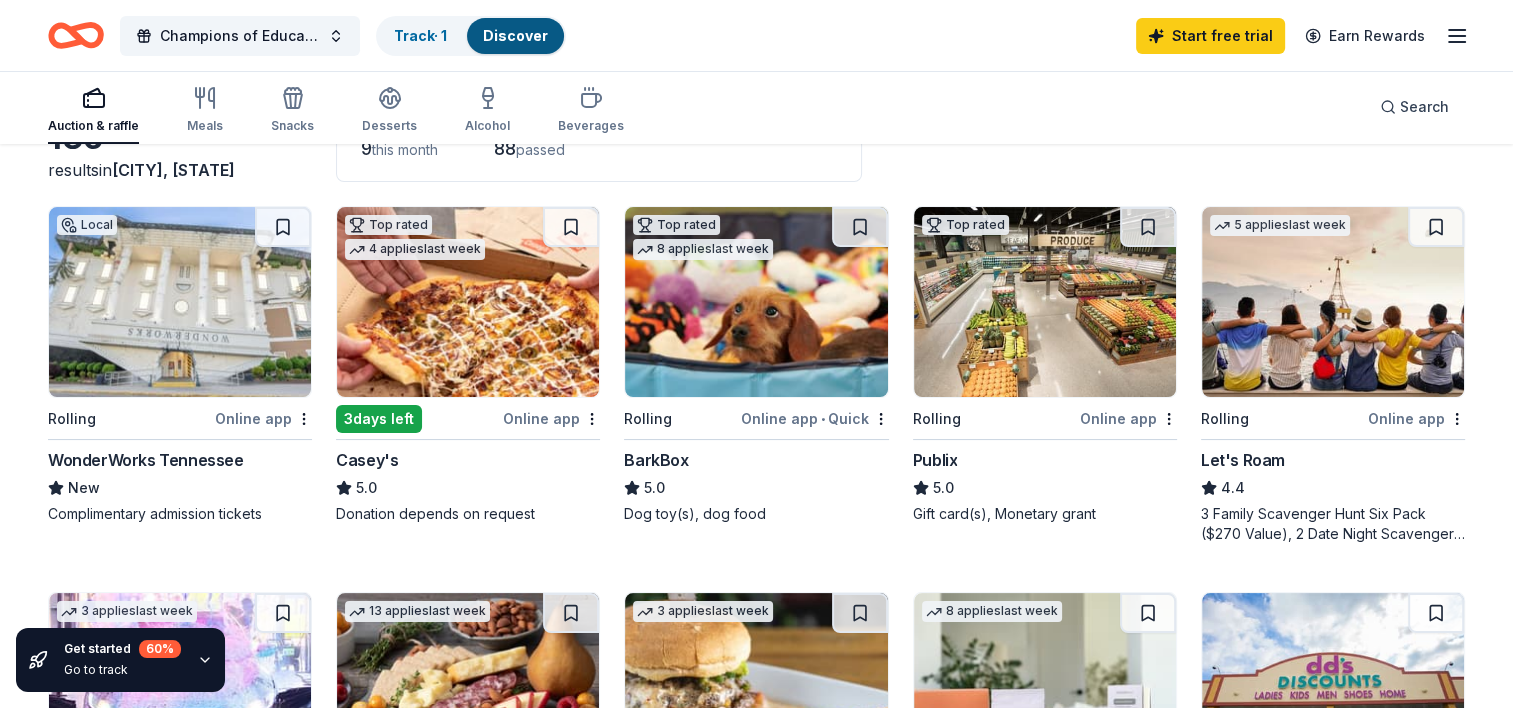 scroll, scrollTop: 161, scrollLeft: 0, axis: vertical 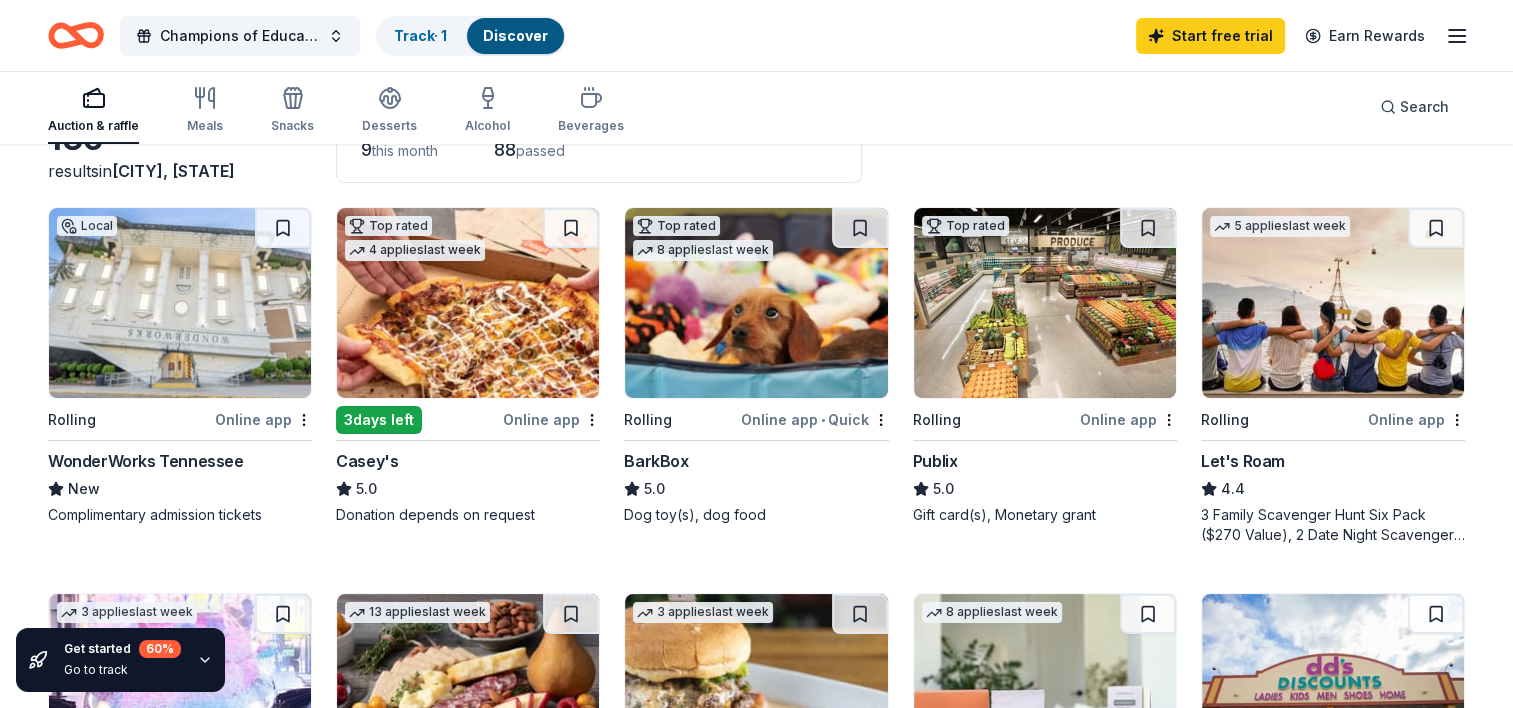 click on "Complimentary admission tickets" at bounding box center (180, 515) 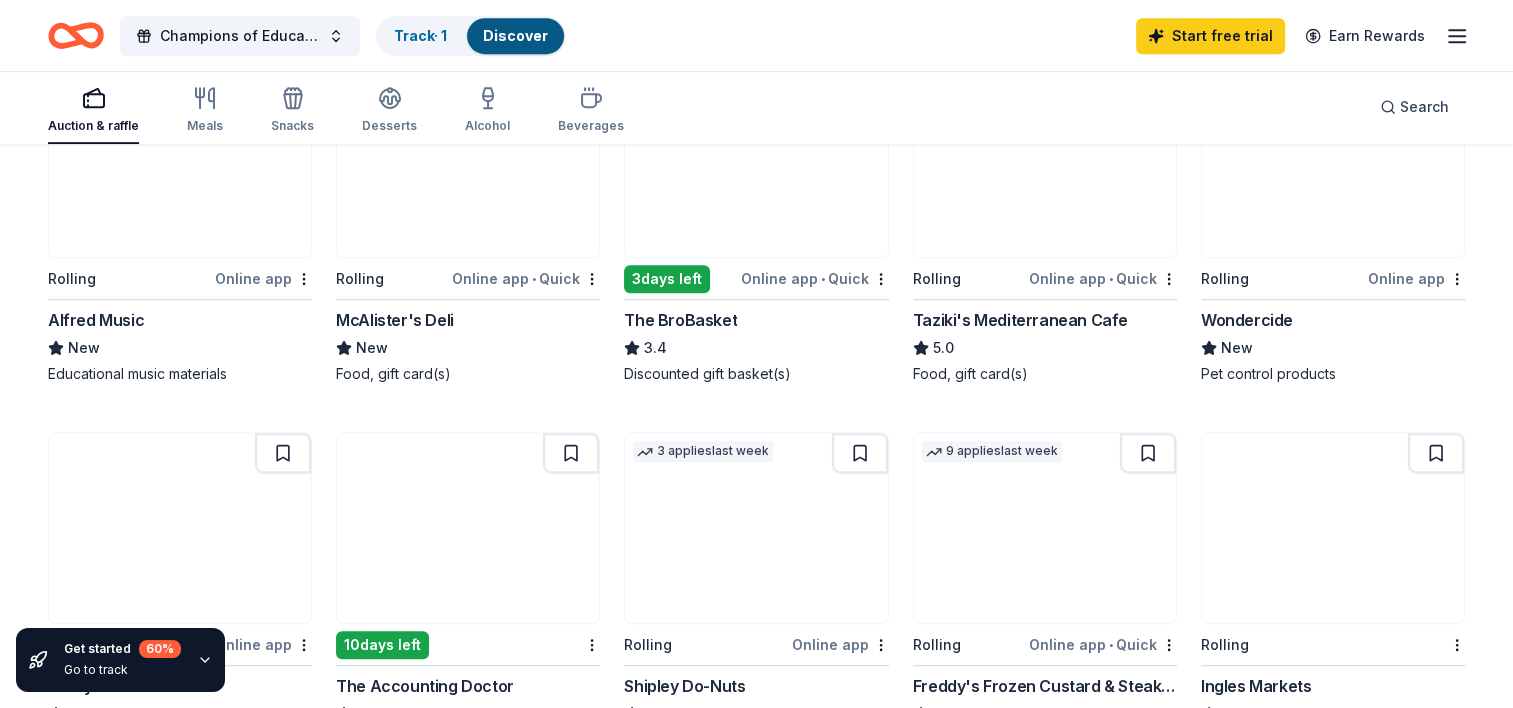 scroll, scrollTop: 1076, scrollLeft: 0, axis: vertical 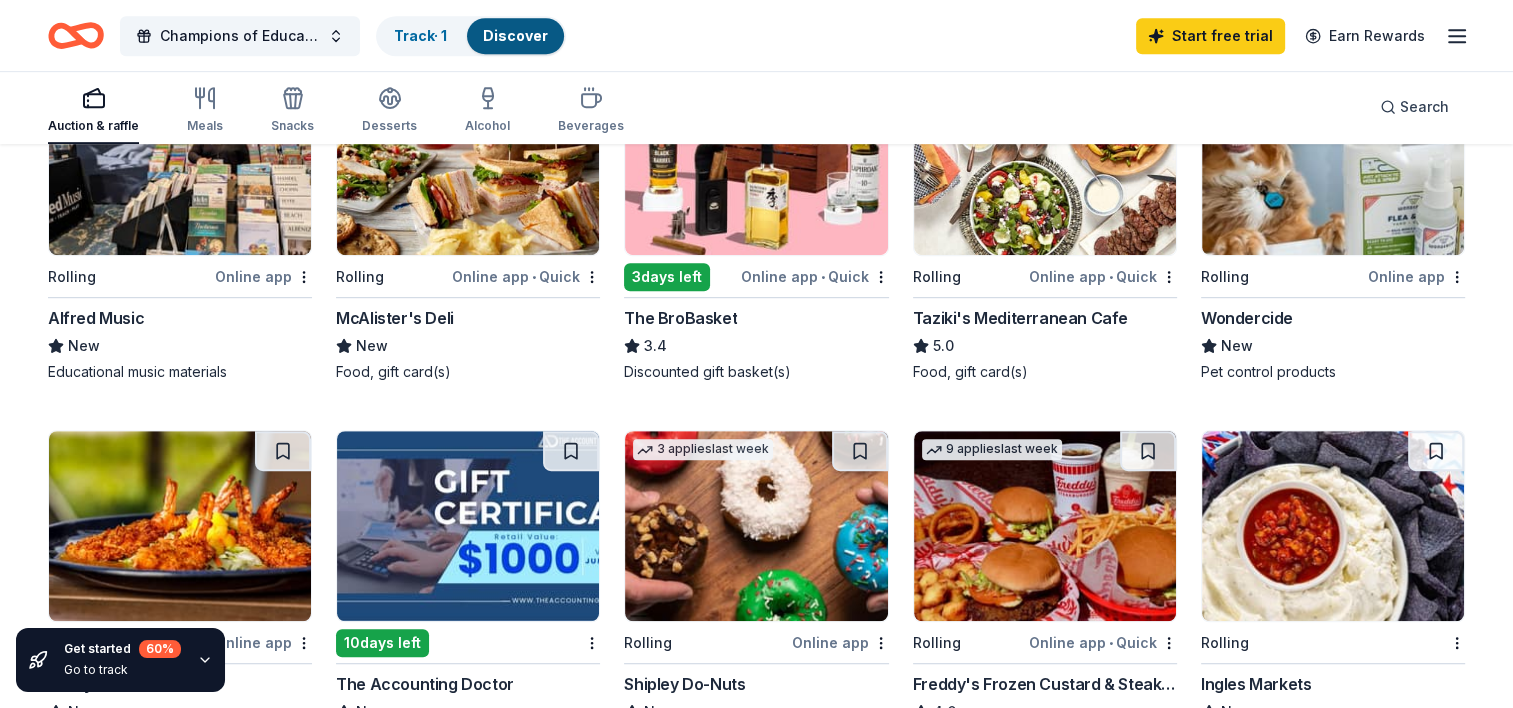click on "Taziki's Mediterranean Cafe" at bounding box center [1020, 318] 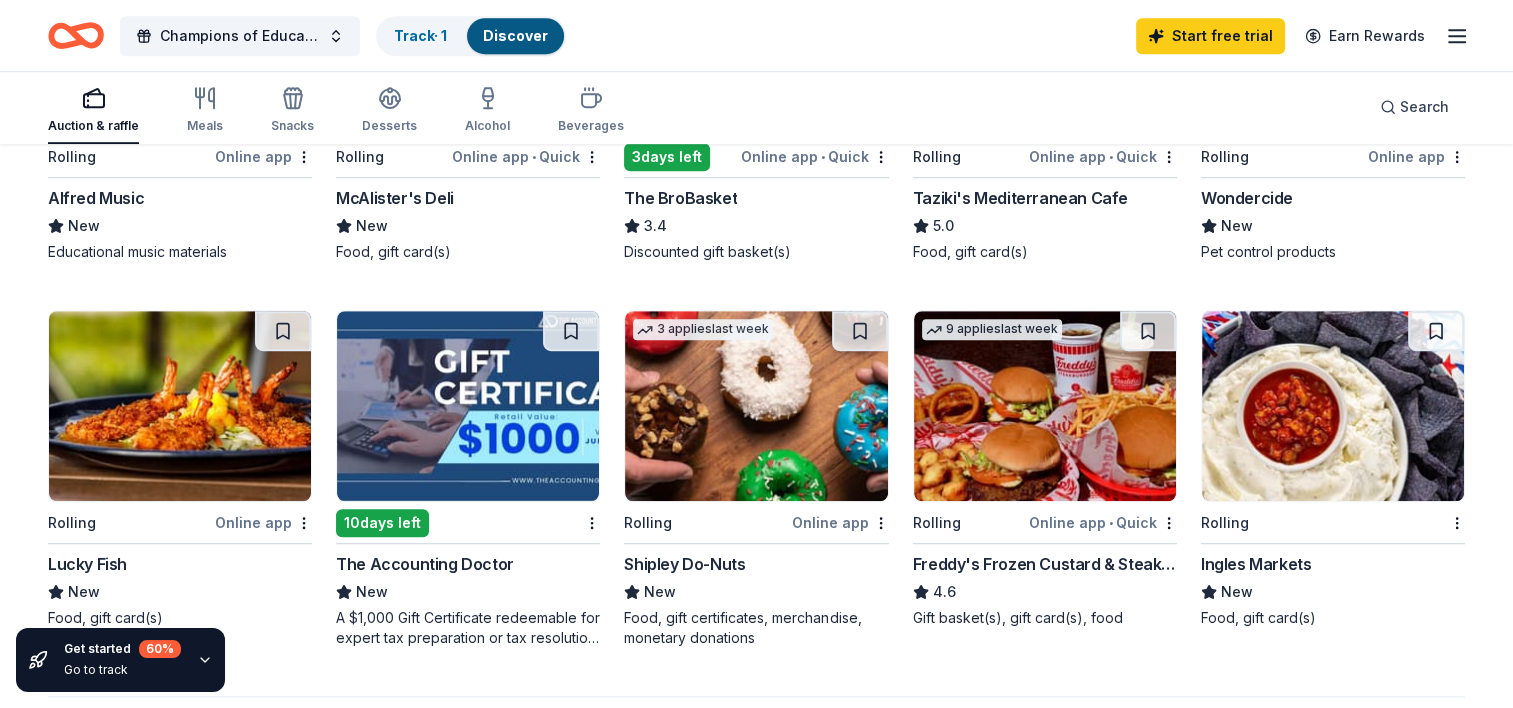 scroll, scrollTop: 1200, scrollLeft: 0, axis: vertical 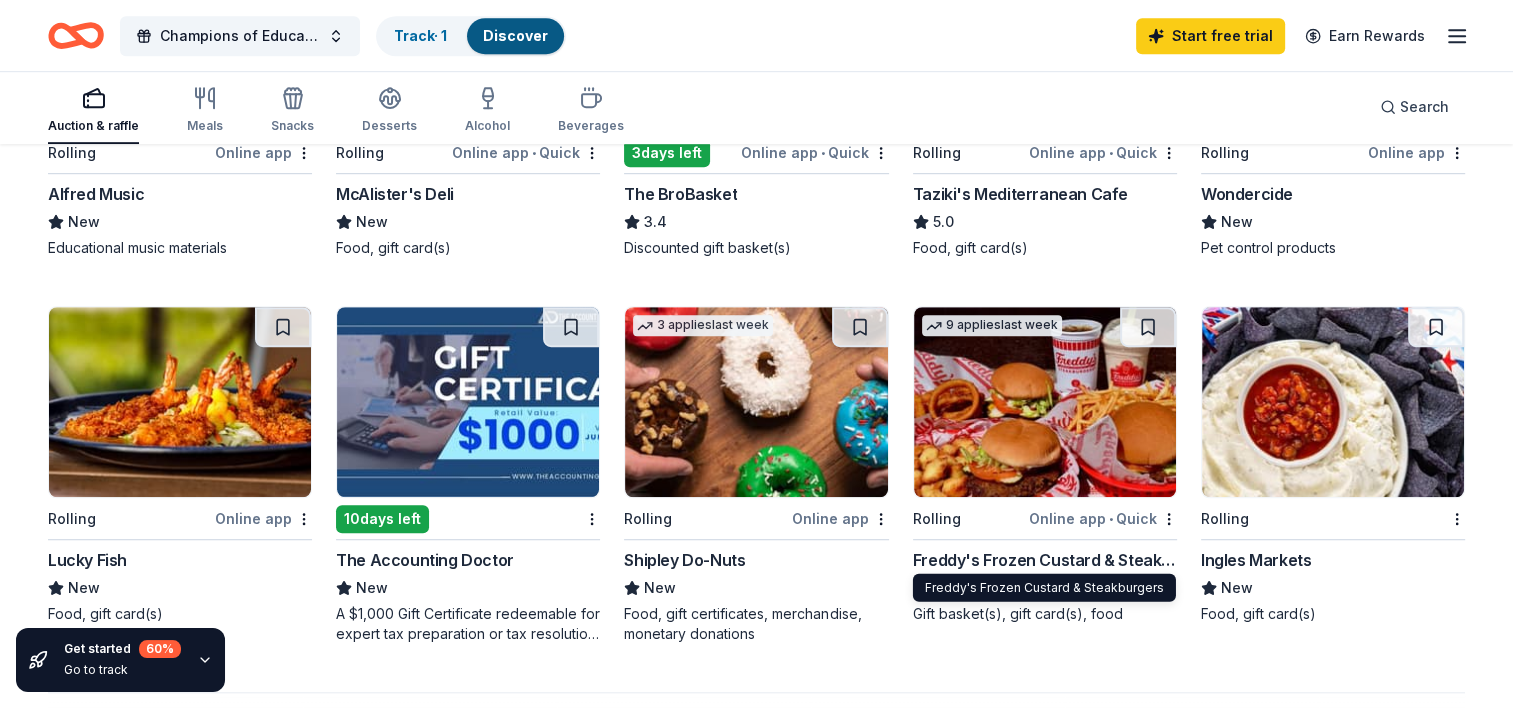 click on "Freddy's Frozen Custard & Steakburgers" at bounding box center (1045, 560) 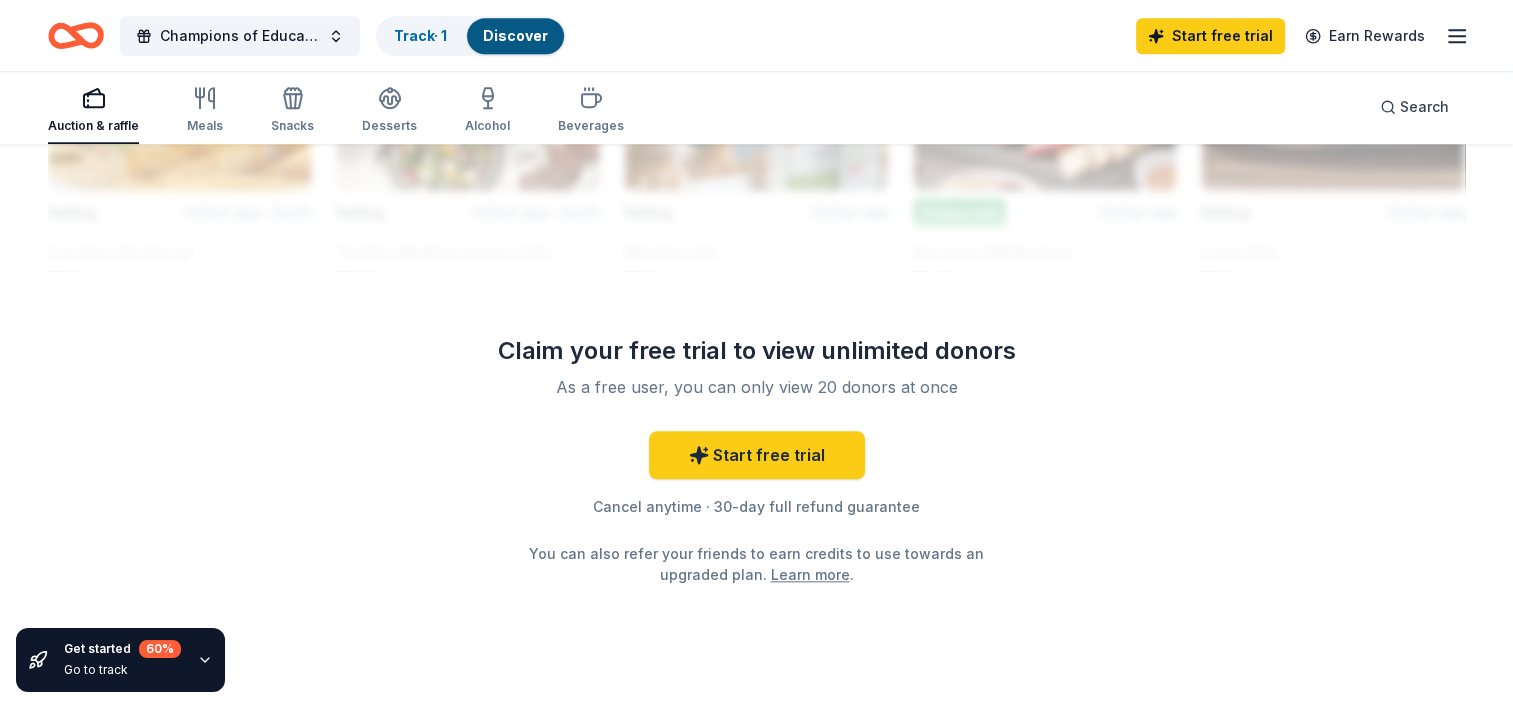 scroll, scrollTop: 1960, scrollLeft: 0, axis: vertical 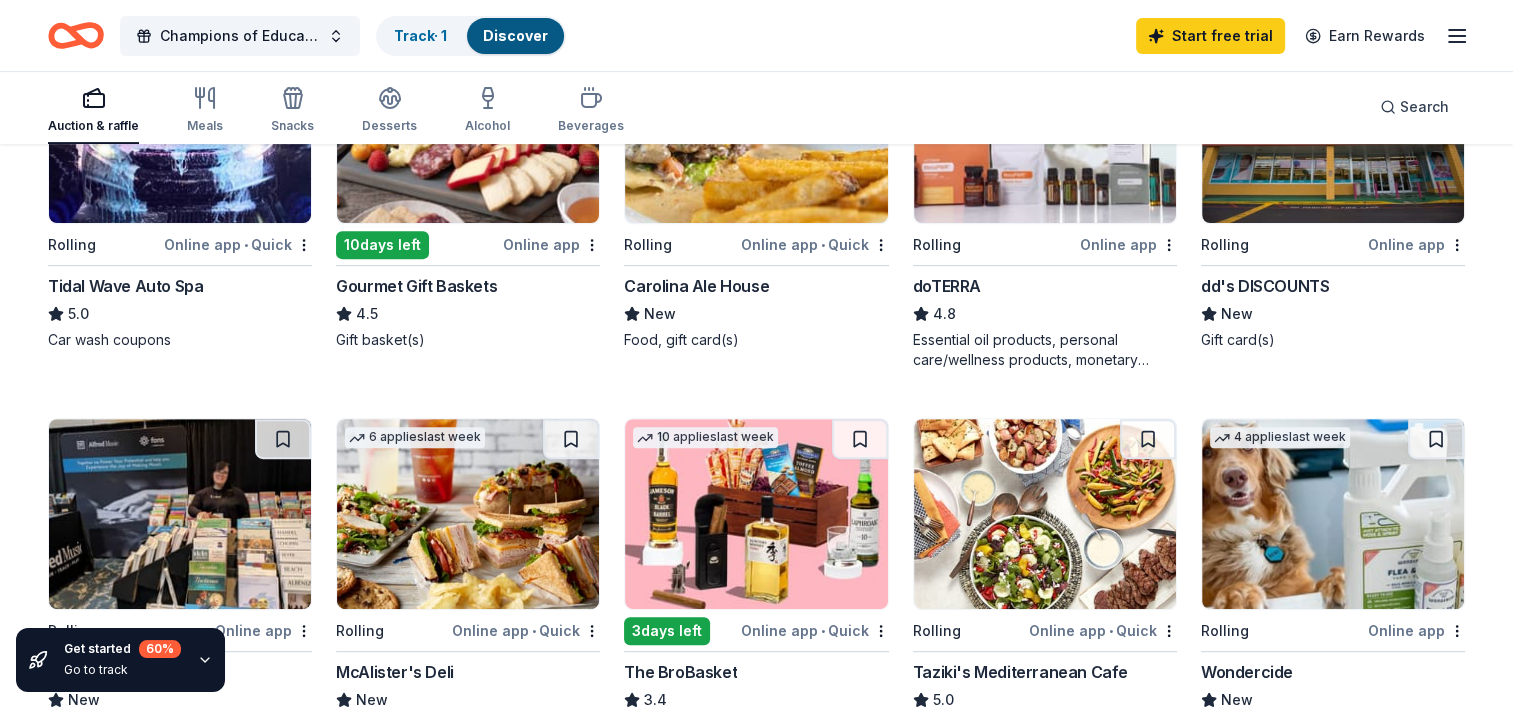 click on "Online app • Quick" at bounding box center (815, 244) 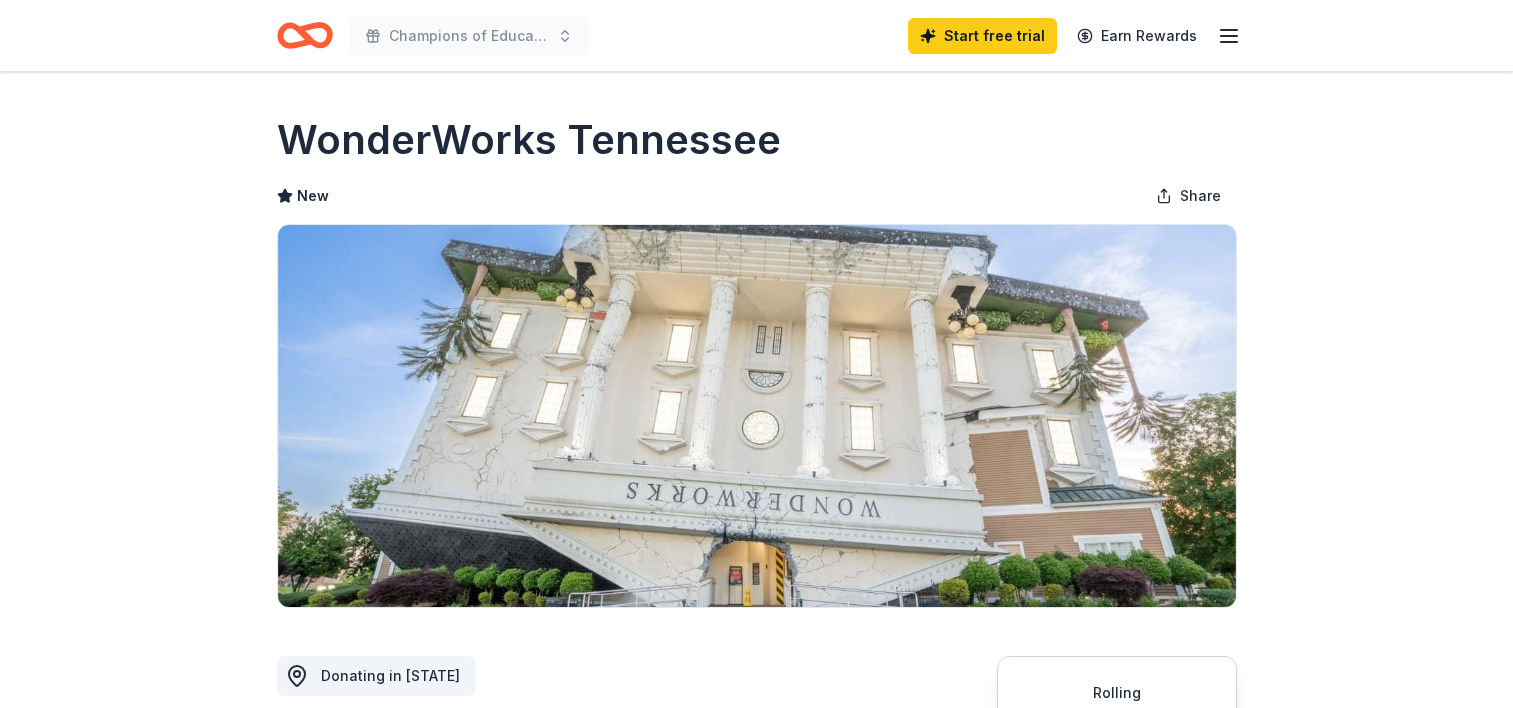 scroll, scrollTop: 0, scrollLeft: 0, axis: both 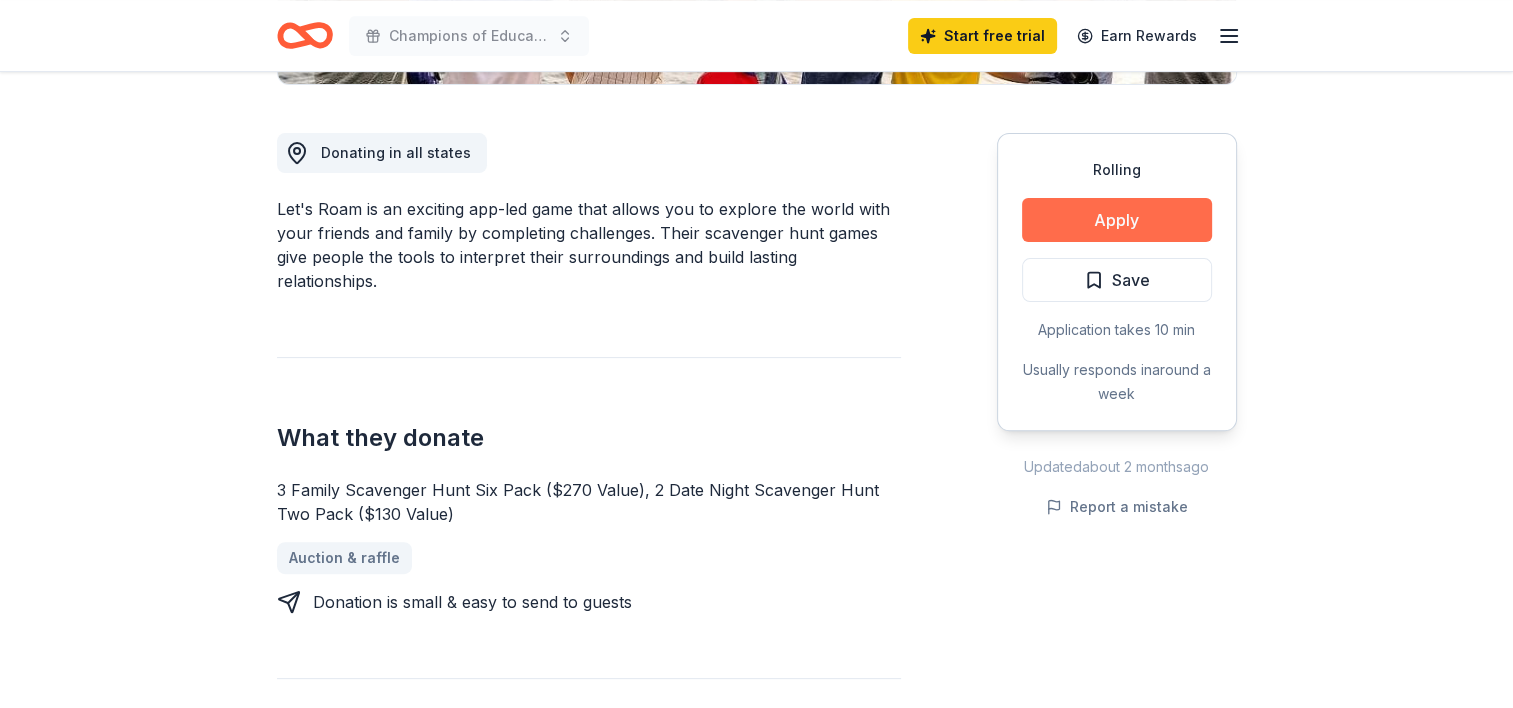 click on "Apply" at bounding box center [1117, 220] 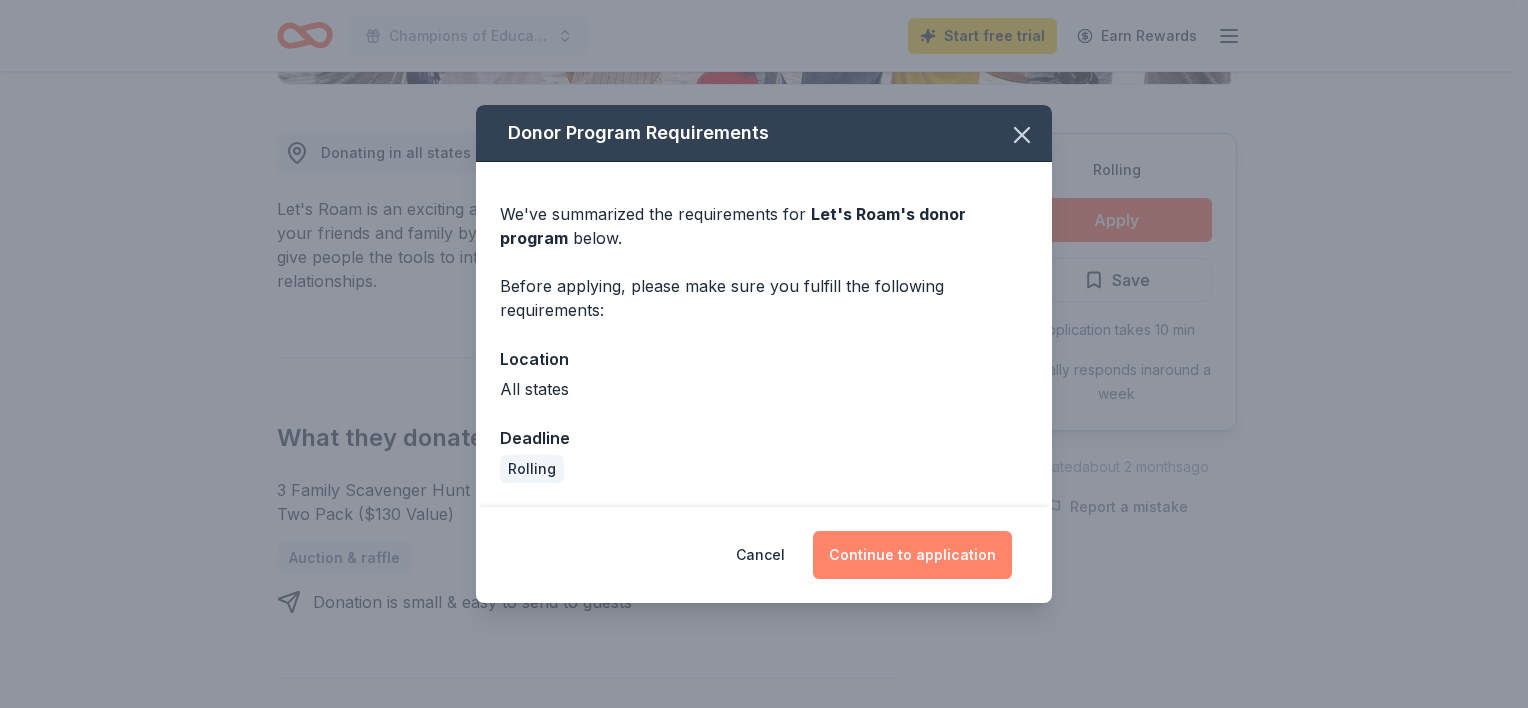 click on "Continue to application" at bounding box center (912, 555) 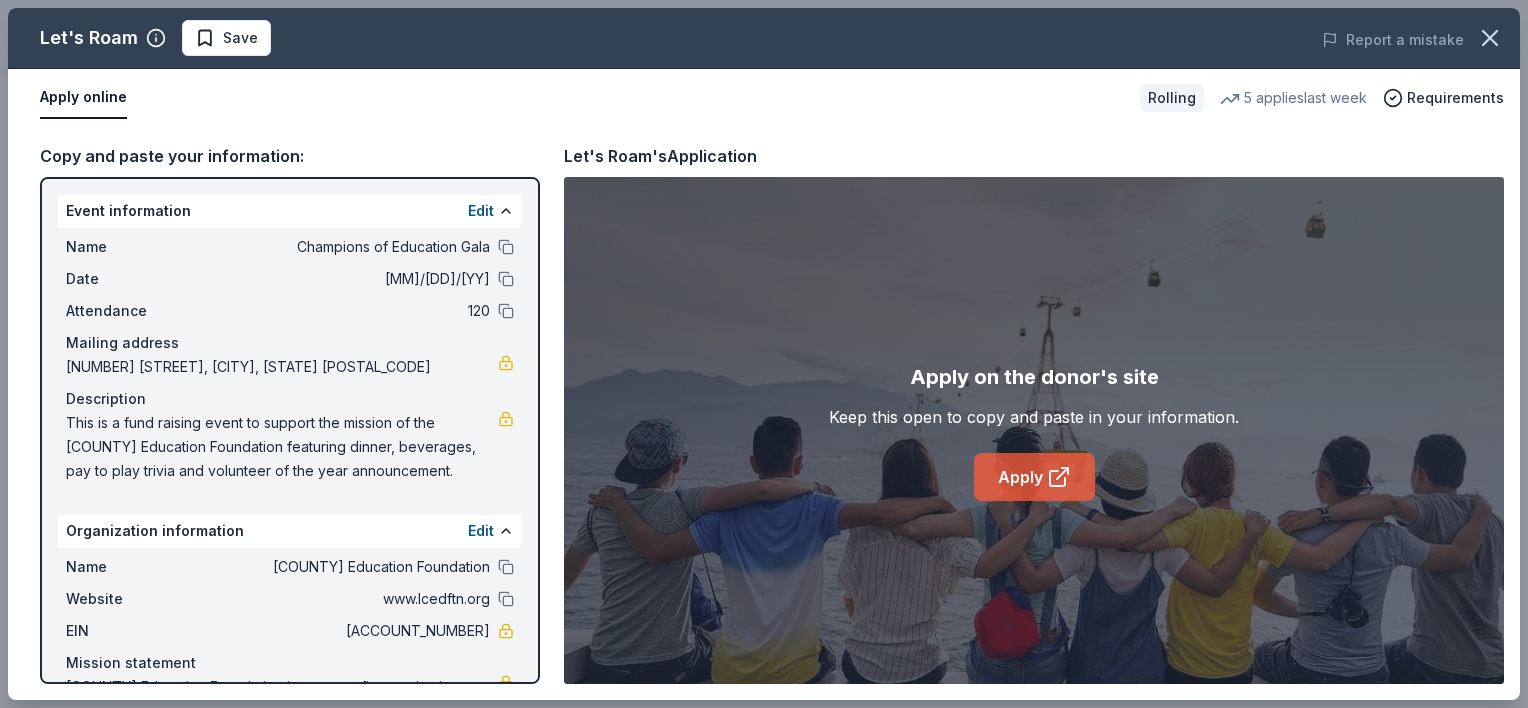 click 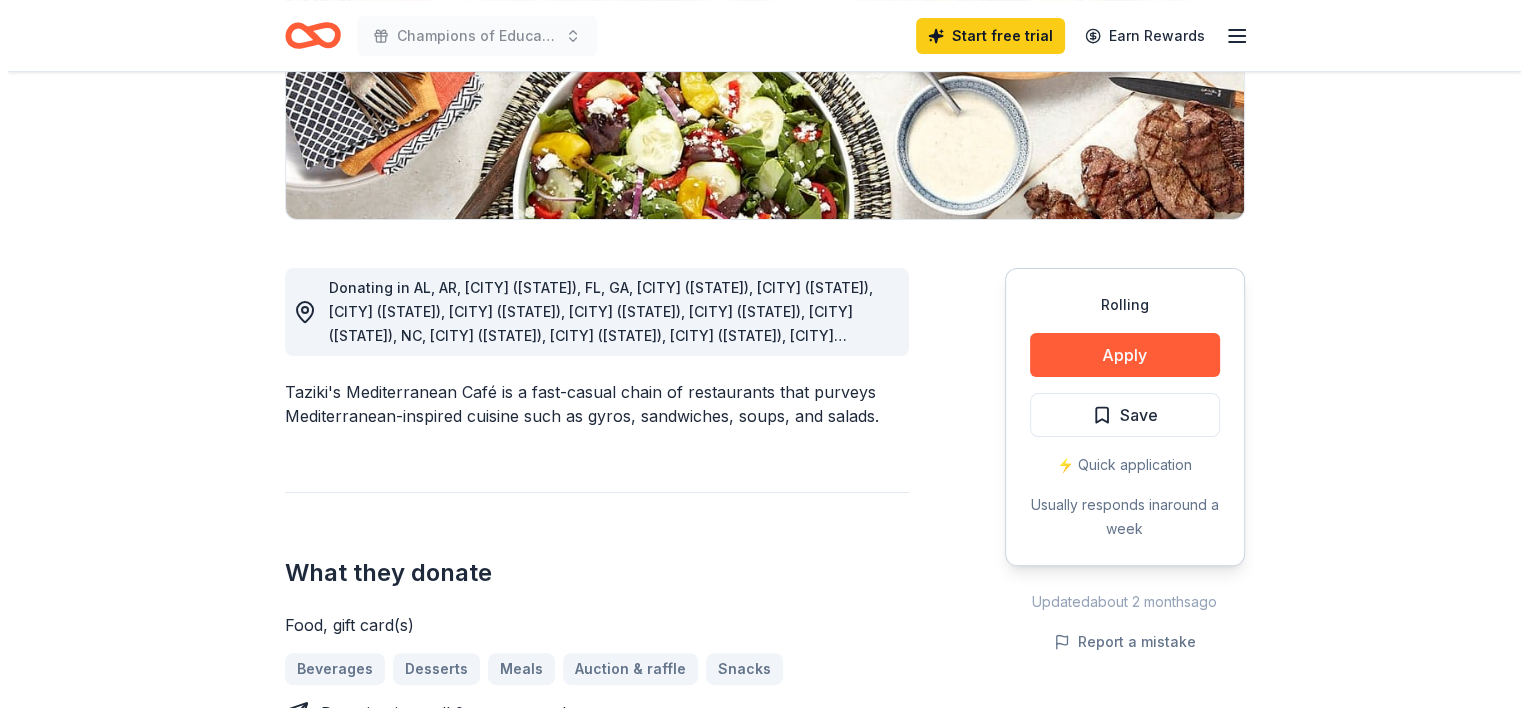 scroll, scrollTop: 397, scrollLeft: 0, axis: vertical 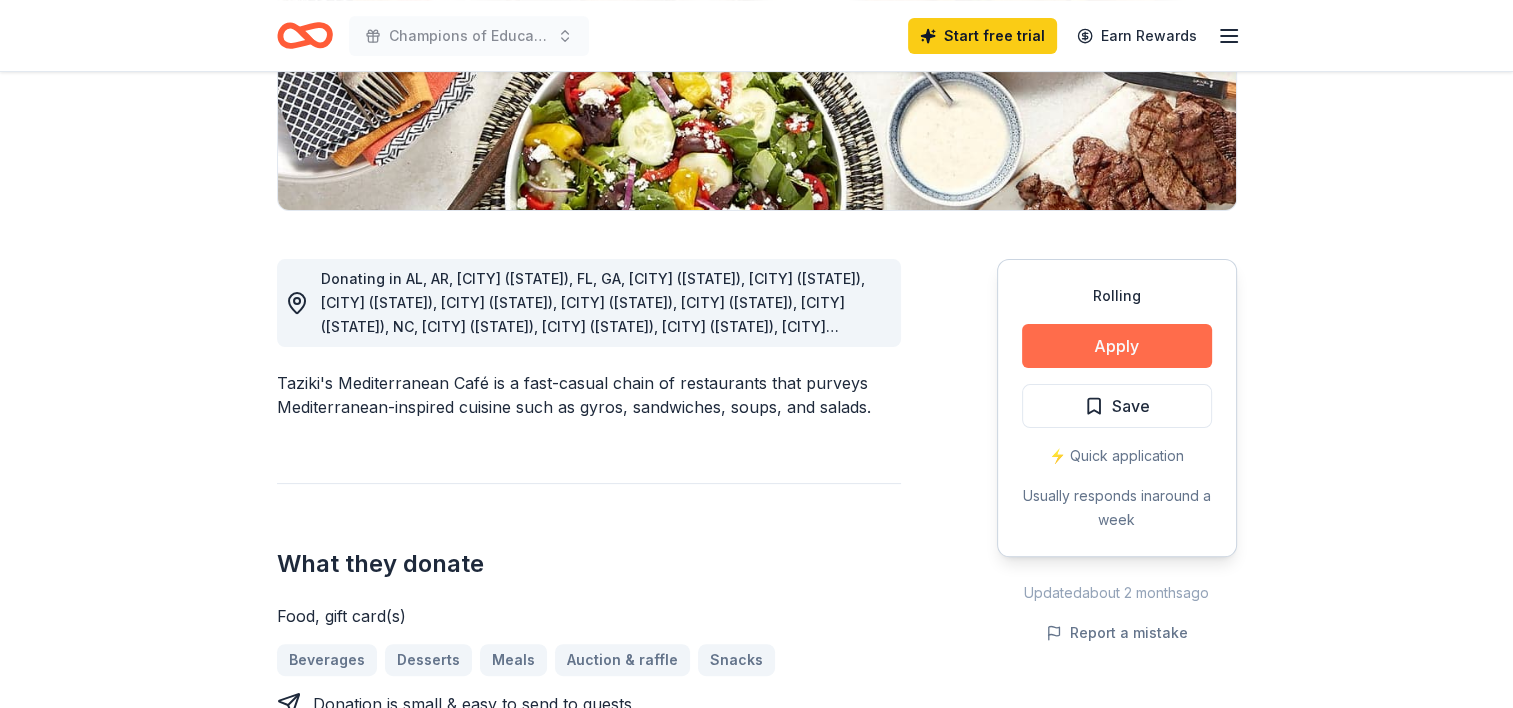 click on "Apply" at bounding box center [1117, 346] 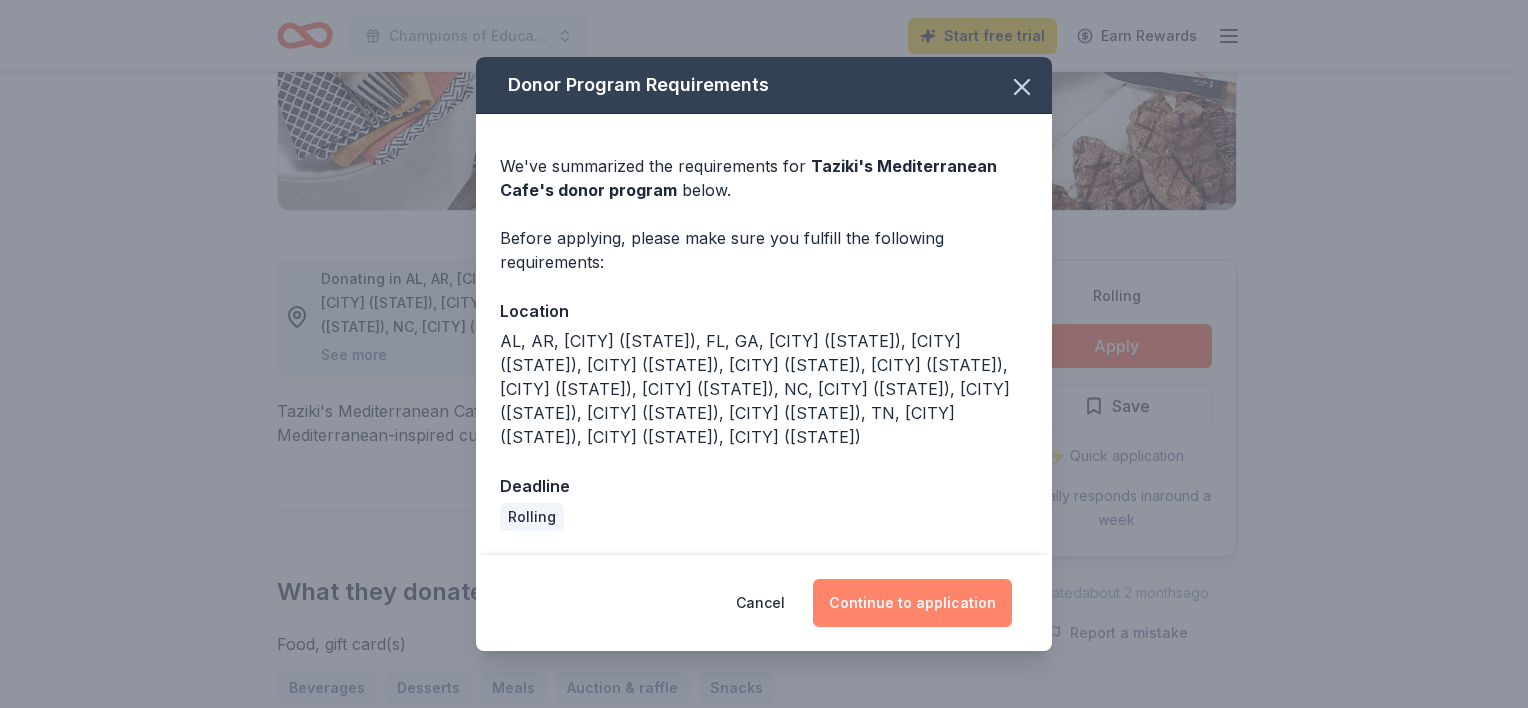 click on "Continue to application" at bounding box center [912, 603] 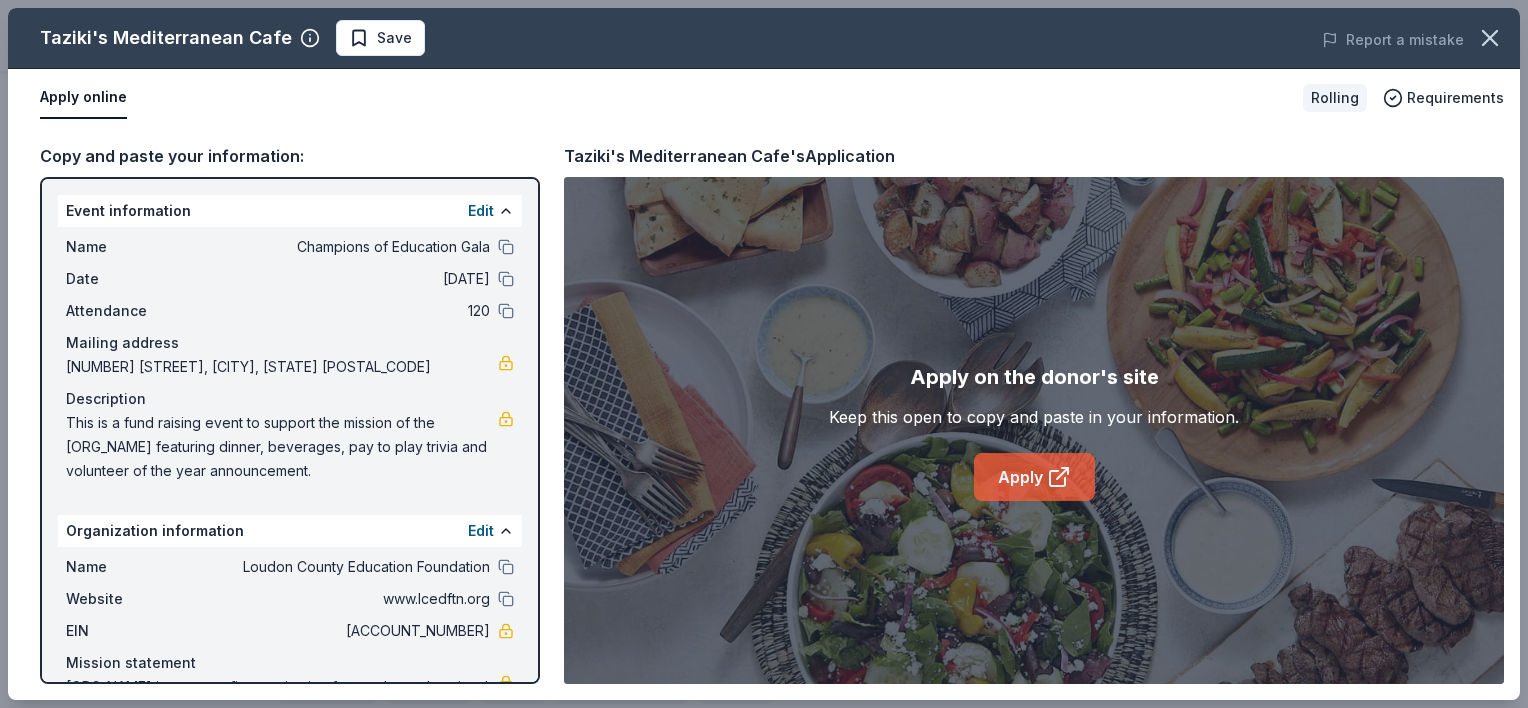 click on "Apply" at bounding box center (1034, 477) 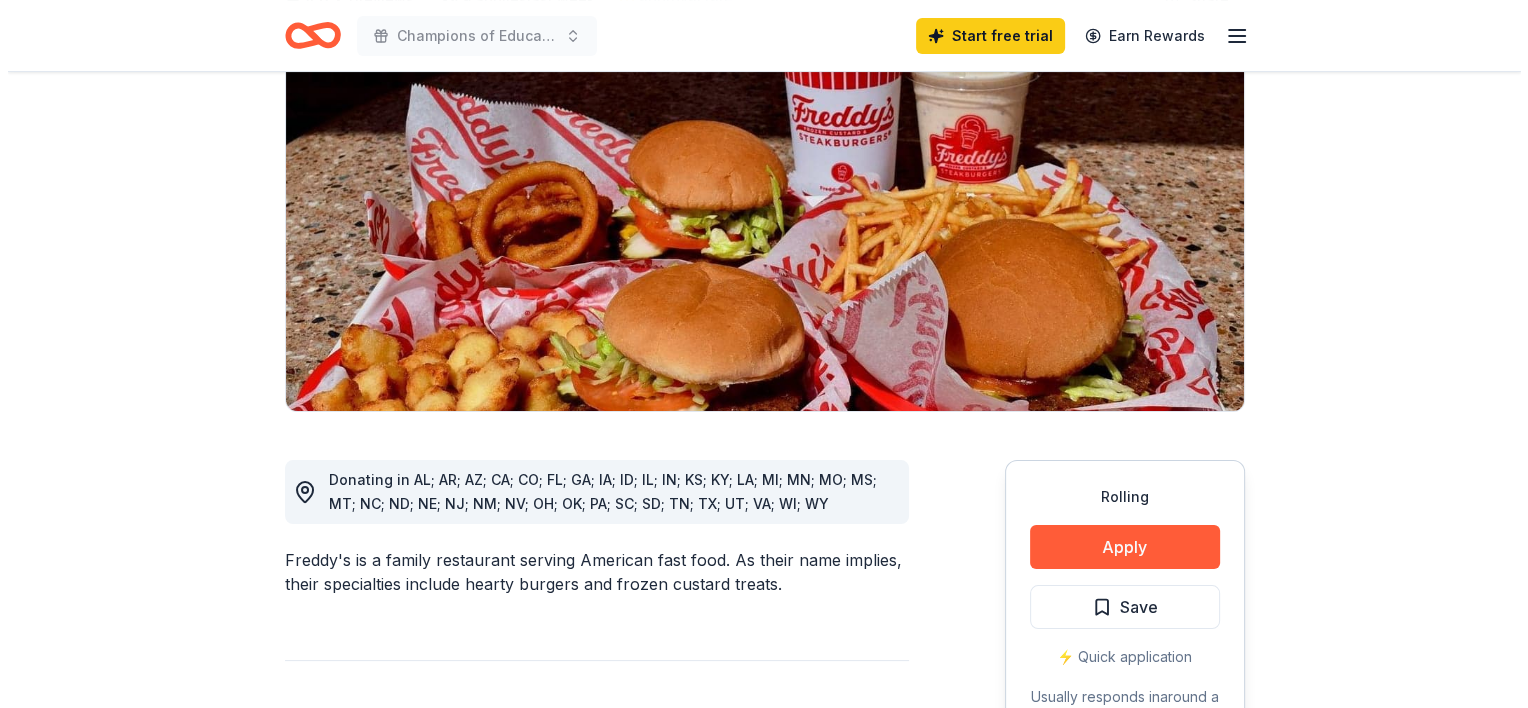 scroll, scrollTop: 224, scrollLeft: 0, axis: vertical 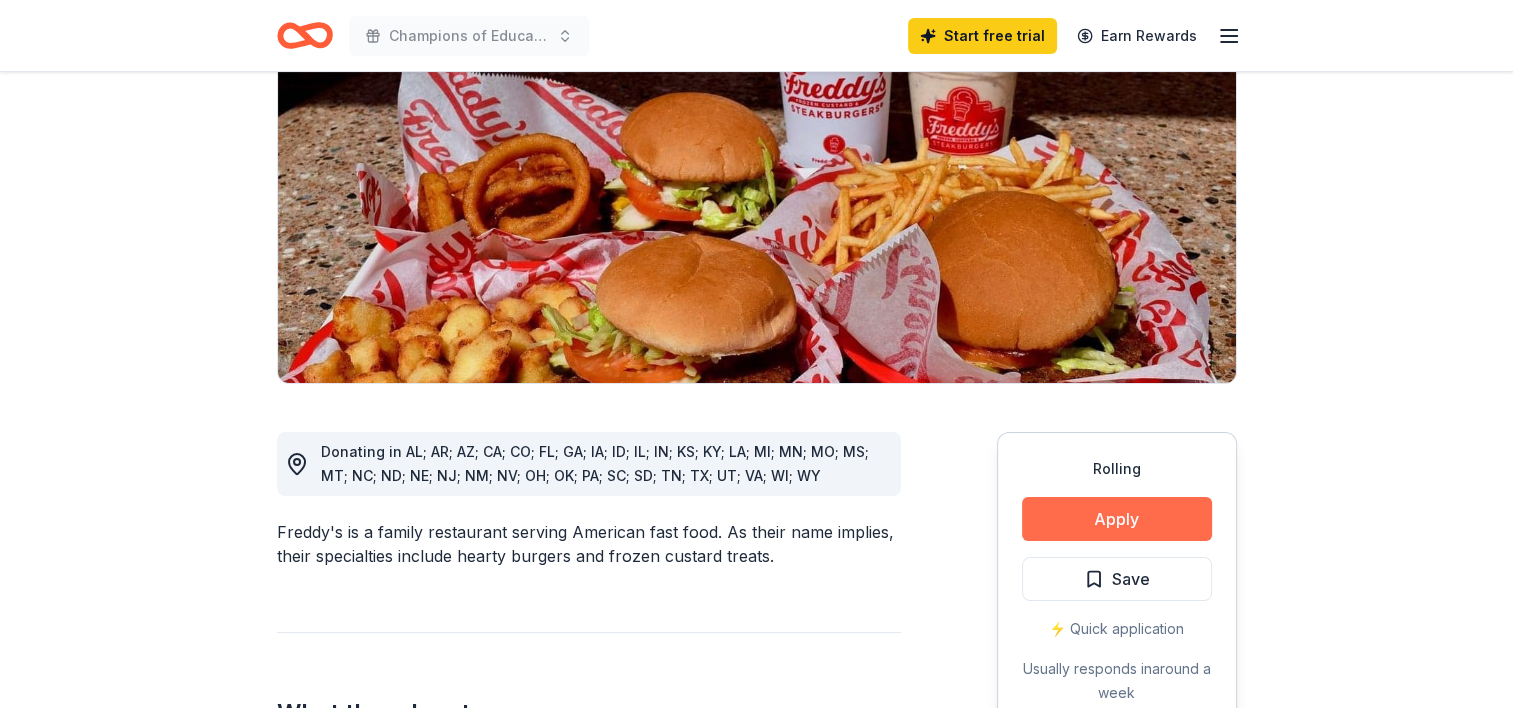 click on "Apply" at bounding box center [1117, 519] 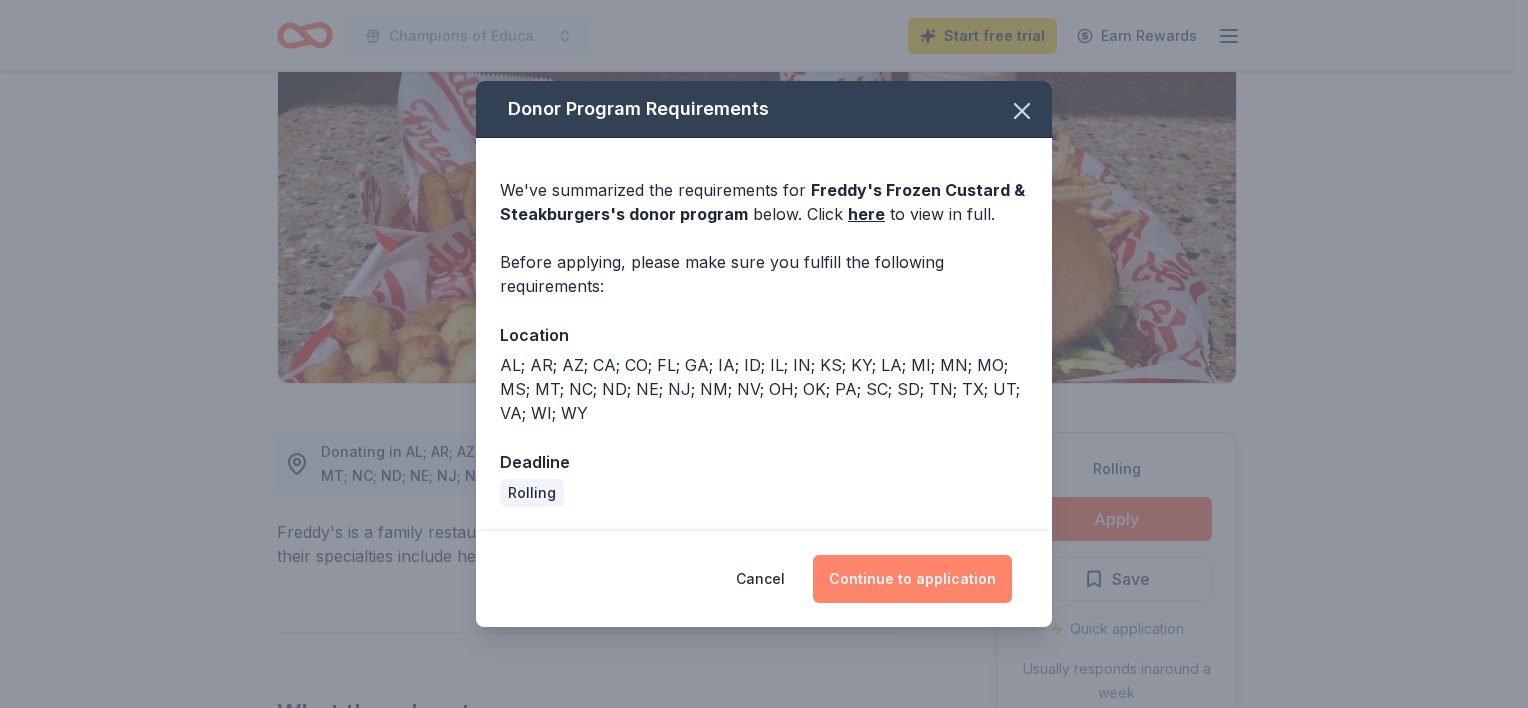 click on "Continue to application" at bounding box center (912, 579) 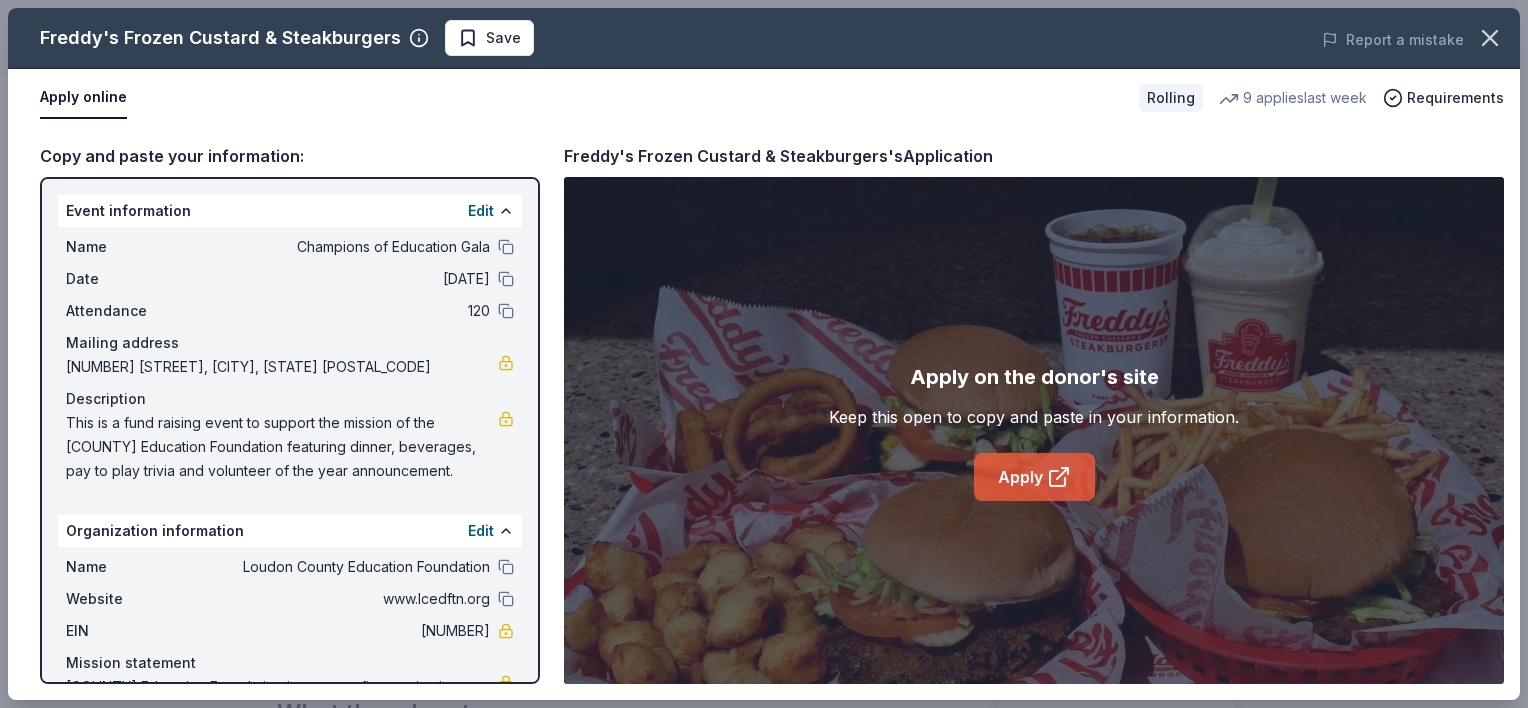 click on "Apply" at bounding box center [1034, 477] 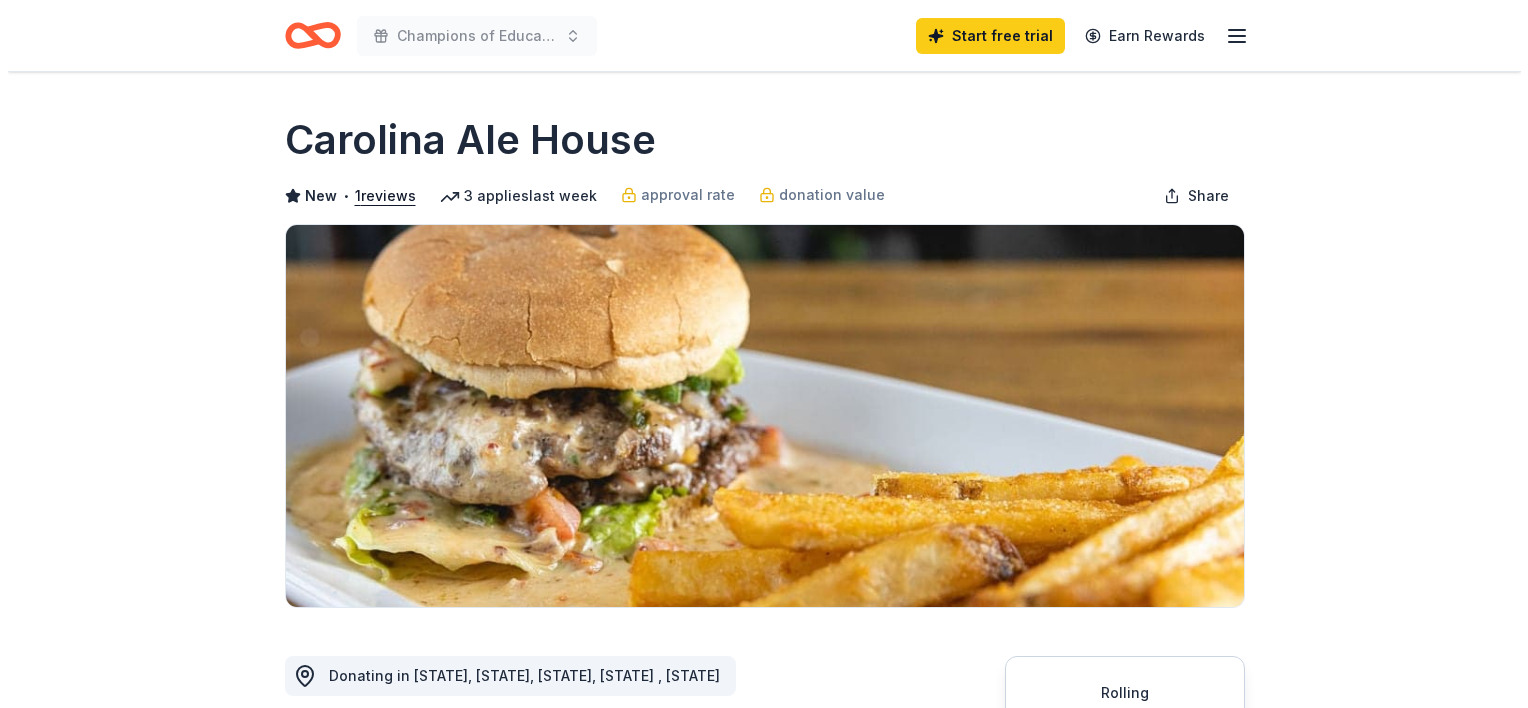 scroll, scrollTop: 0, scrollLeft: 0, axis: both 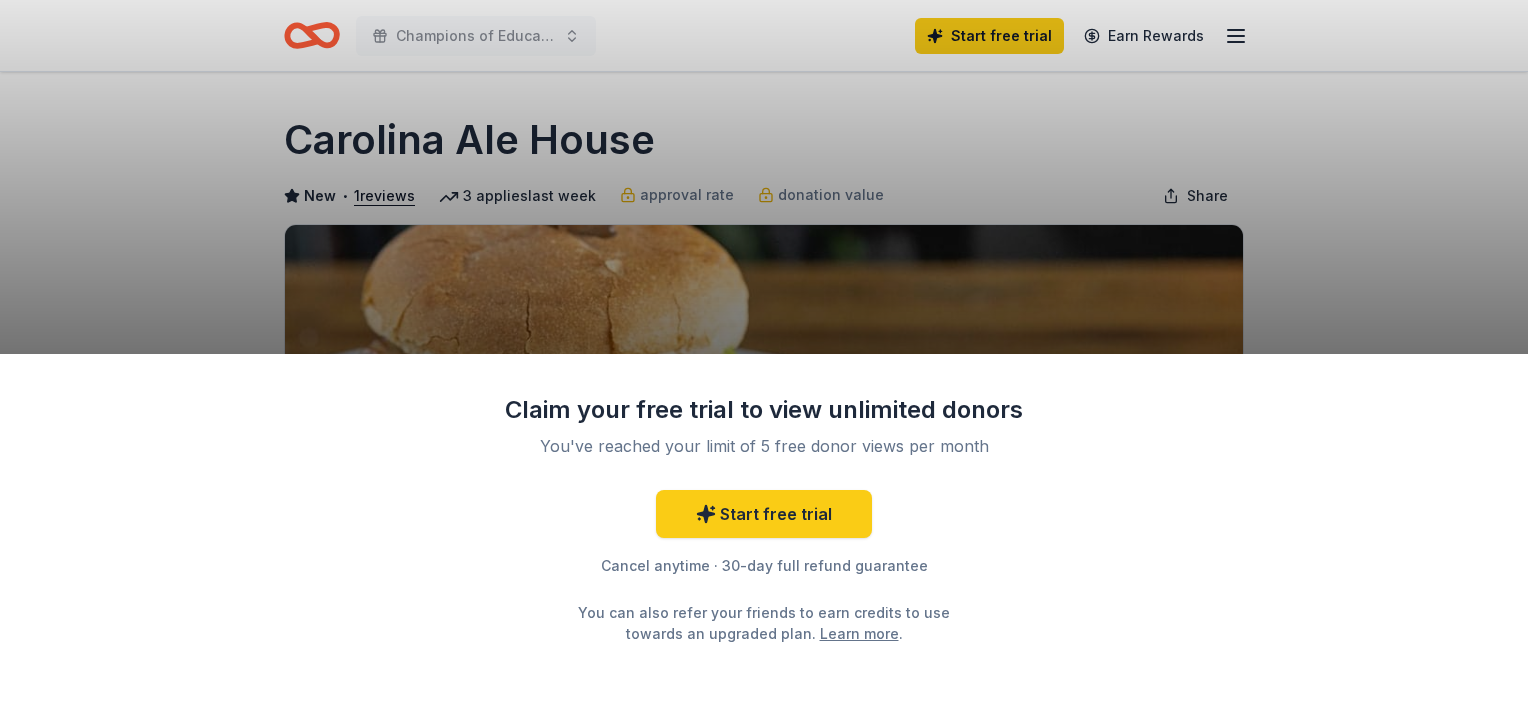 click on "Claim your free trial to view unlimited donors You've reached your limit of 5 free donor views per month Start free  trial Cancel anytime · 30-day full refund guarantee You can also refer your friends to earn credits to use towards an upgraded plan.   Learn more ." at bounding box center (764, 354) 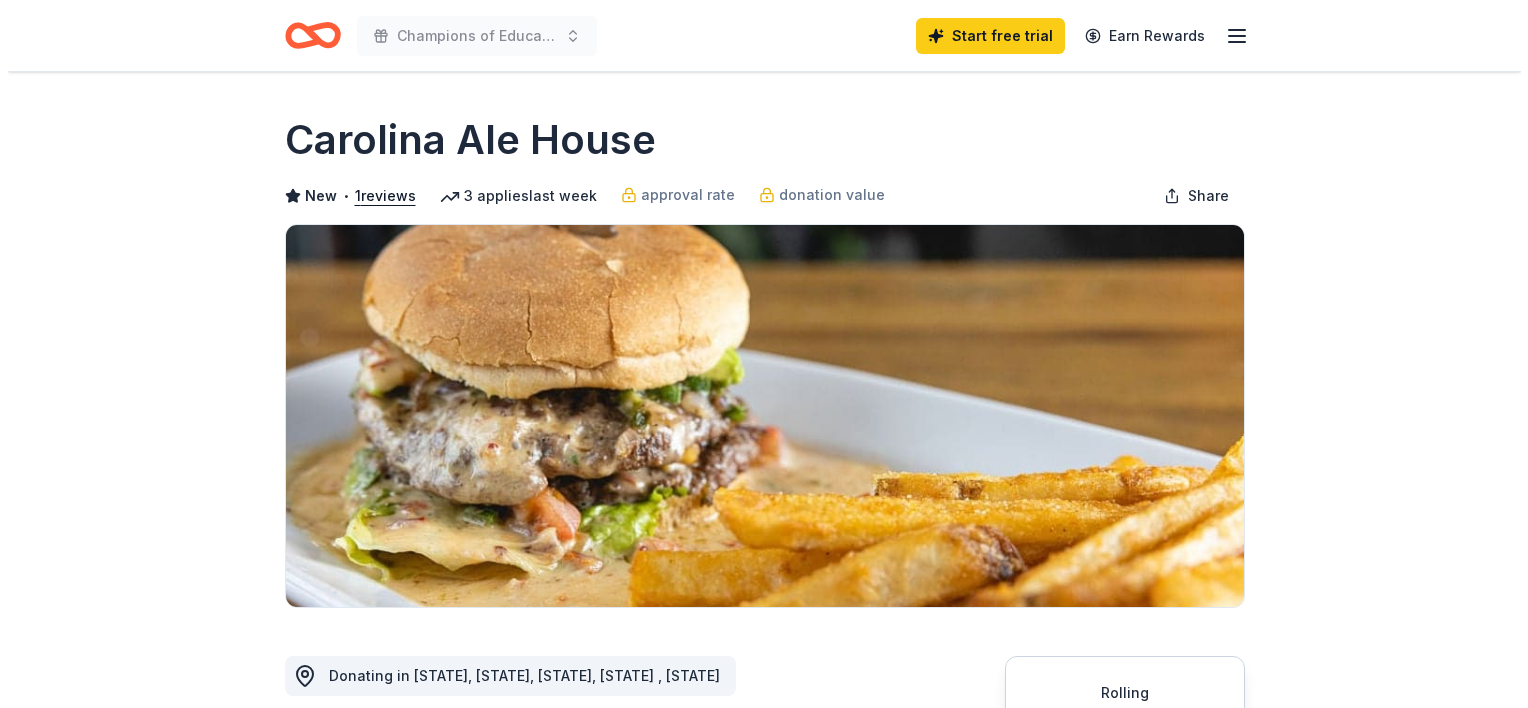 scroll, scrollTop: 0, scrollLeft: 0, axis: both 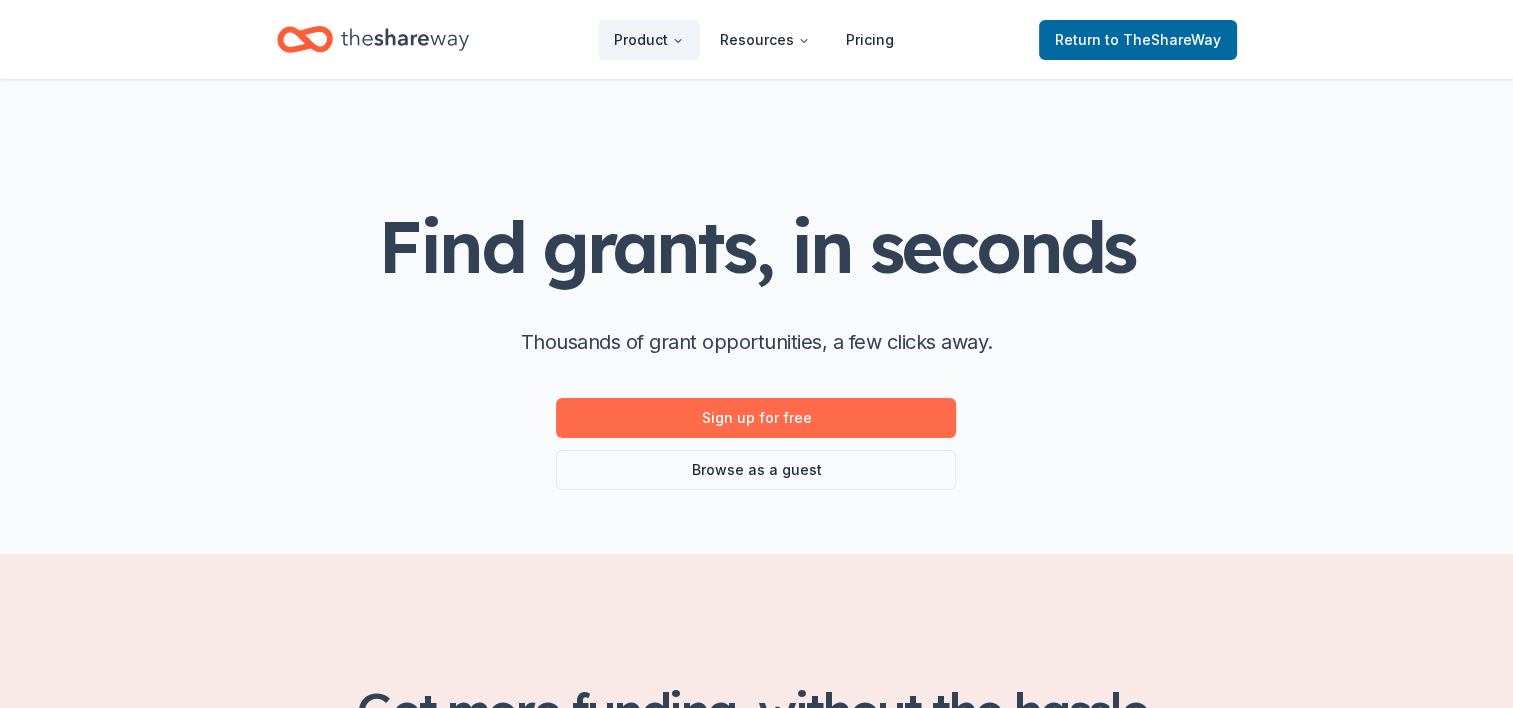 click on "Sign up for free" at bounding box center [756, 418] 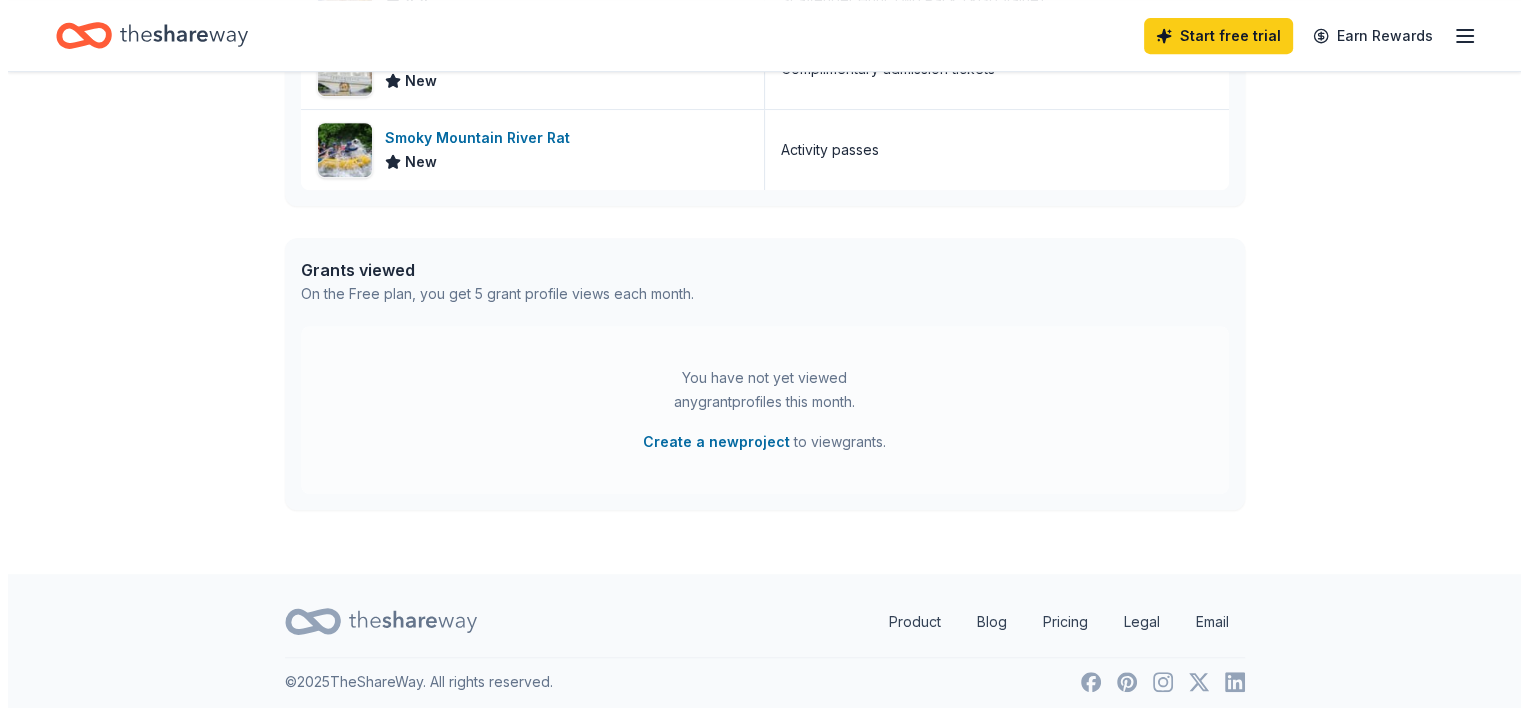 scroll, scrollTop: 911, scrollLeft: 0, axis: vertical 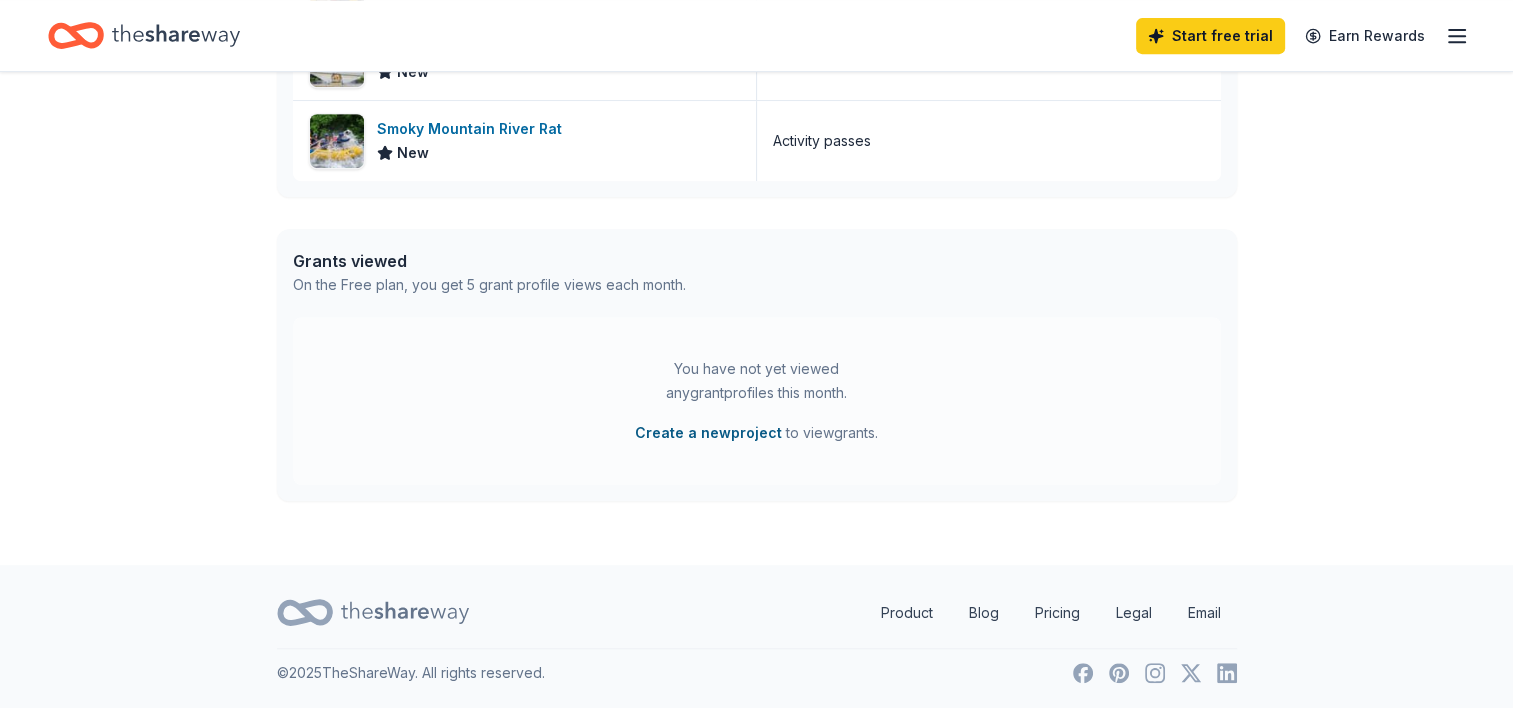 click on "Create a new  project" at bounding box center [708, 433] 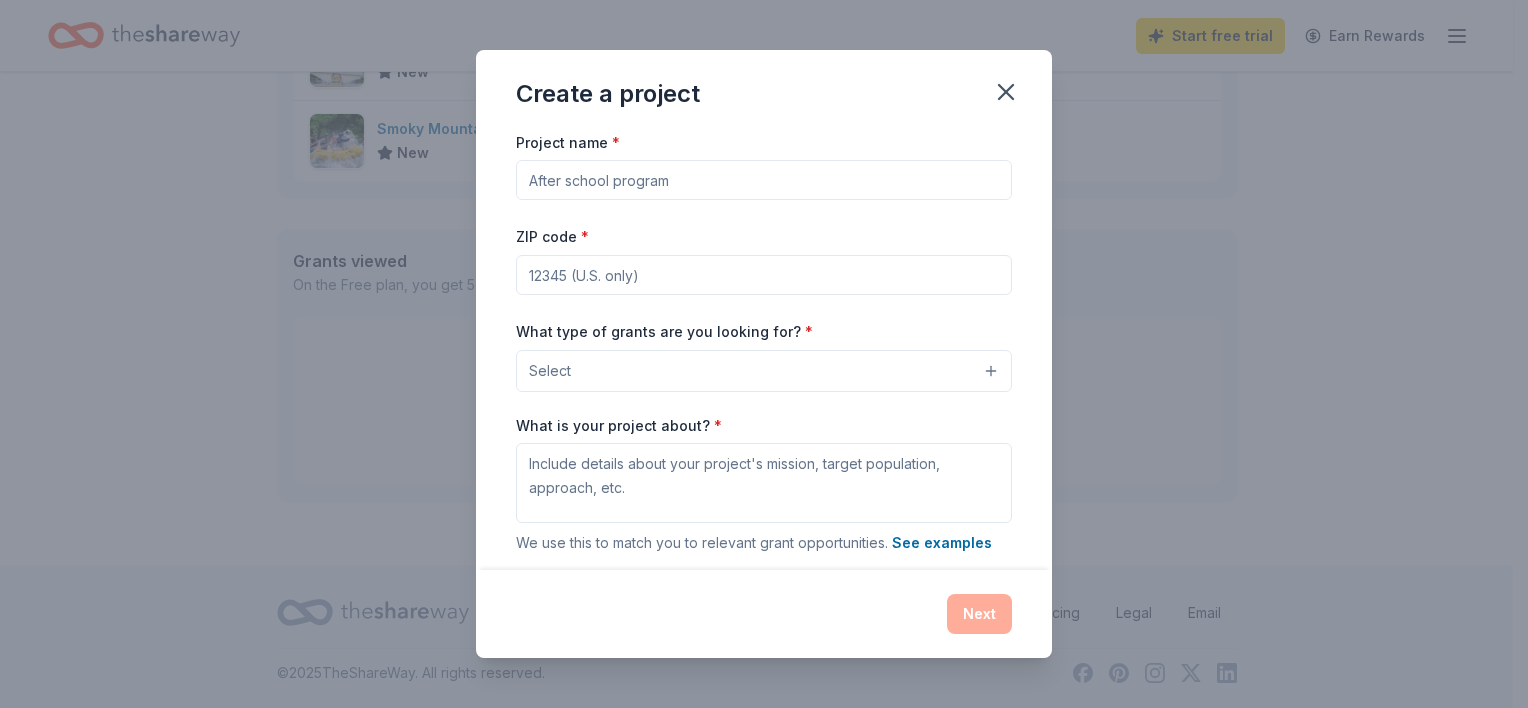 click on "Project name *" at bounding box center [764, 180] 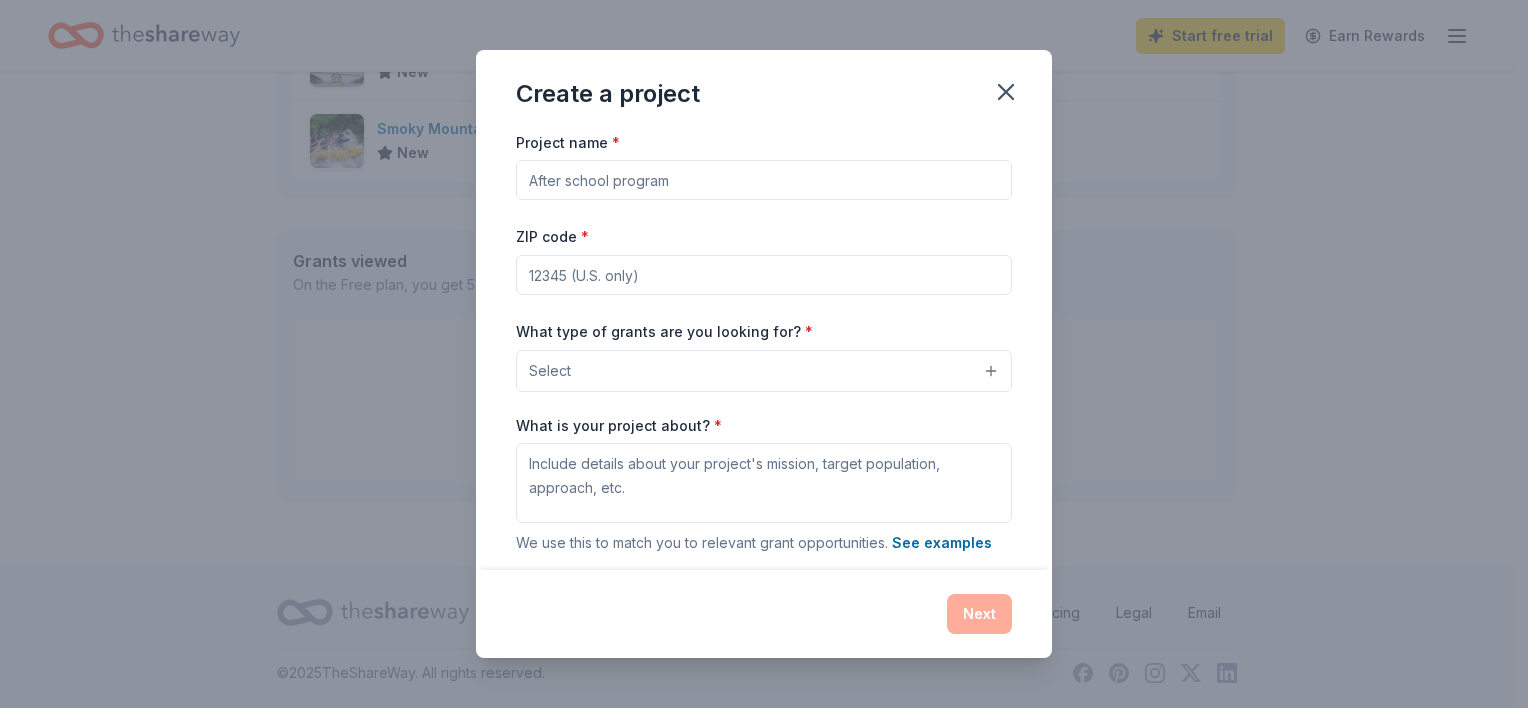 click on "Project name *" at bounding box center (764, 180) 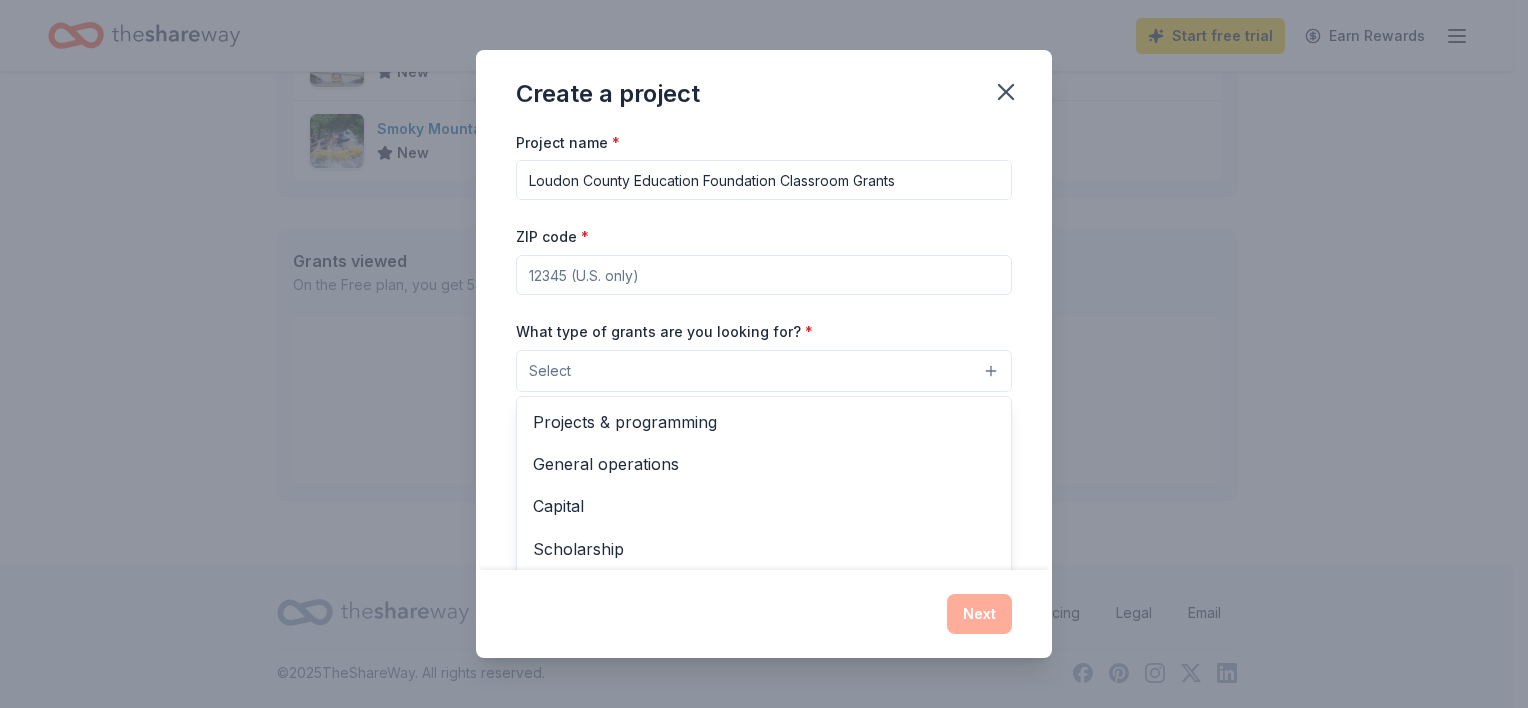 click on "Select" at bounding box center [764, 371] 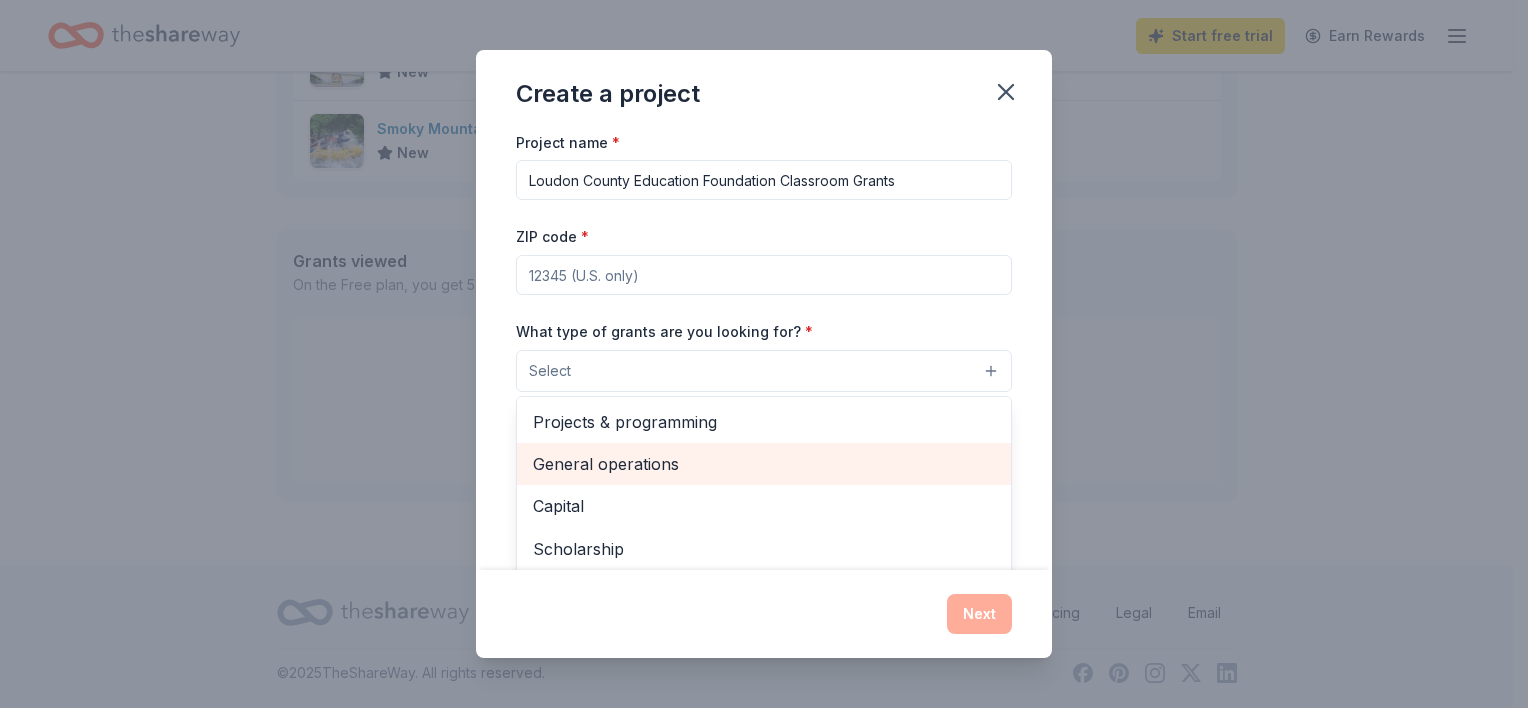 click on "General operations" at bounding box center (764, 464) 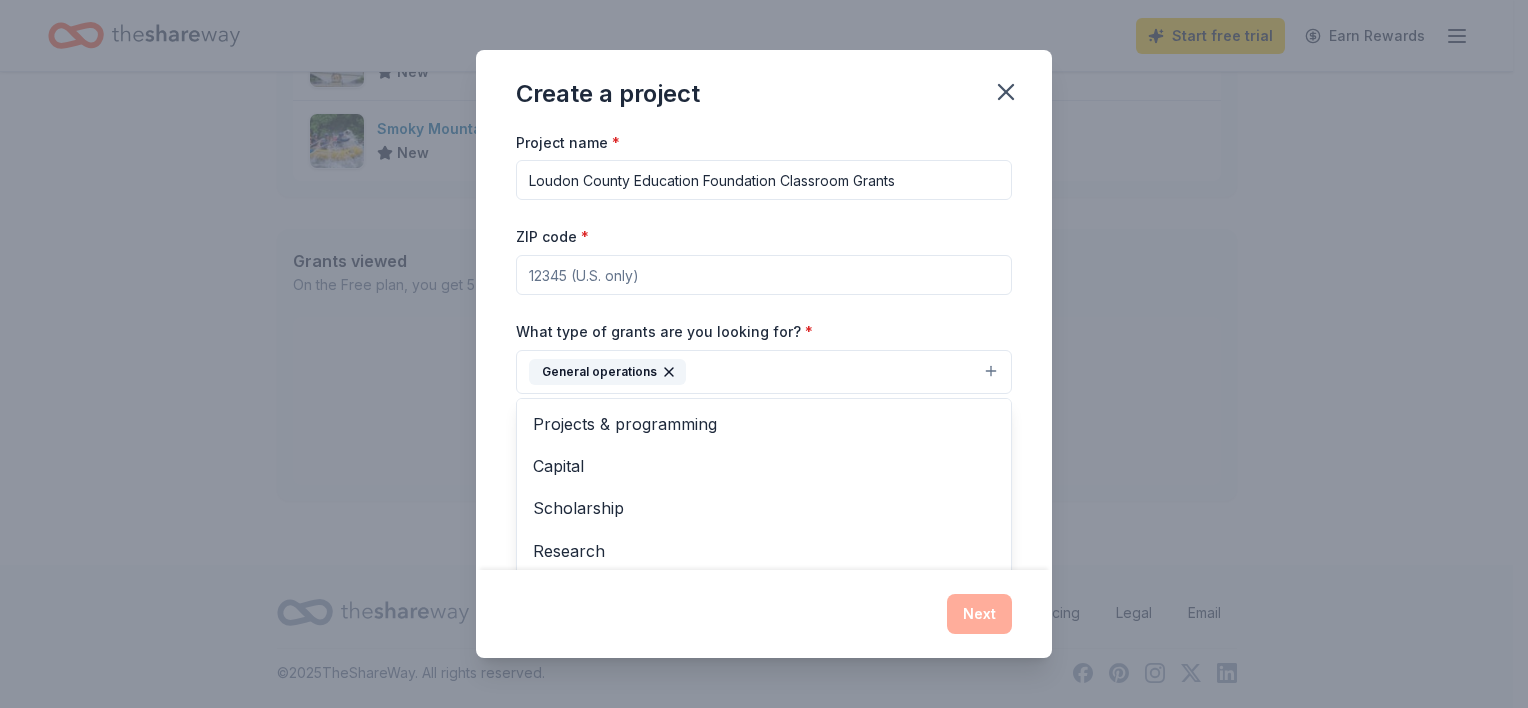 click on "Project name * [COUNTY] Education Foundation Classroom Grants ZIP code * What type of grants are you looking for? * General operations Projects & programming Capital Scholarship Research Education Exhibitions Conference Training and capacity building Fellowship Other What is your project about? * We use this to match you to relevant grant opportunities. See examples We recommend at least 300 characters to get the best grant matches. Send me reminders Email me reminders of grant application deadlines" at bounding box center (764, 405) 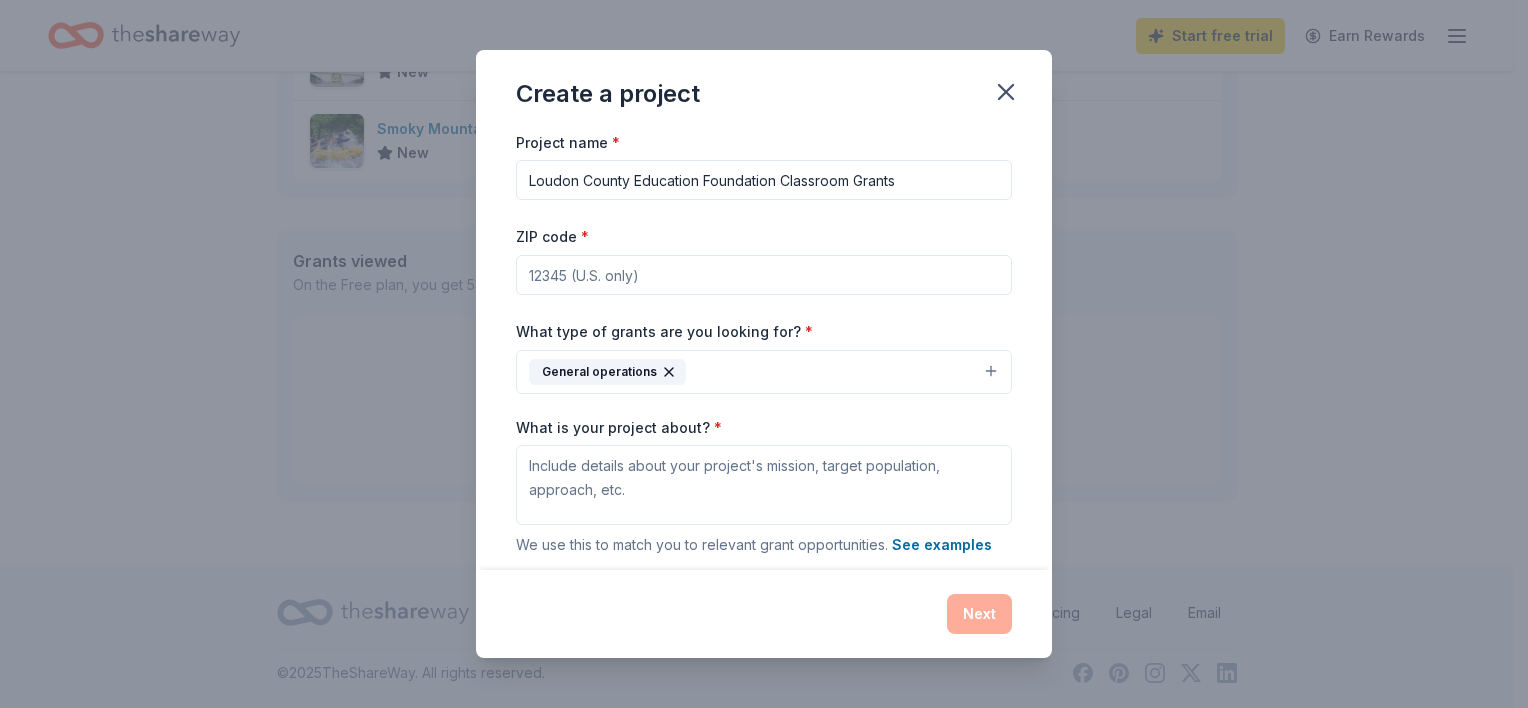 click on "Loudon County Education Foundation Classroom Grants" at bounding box center [764, 180] 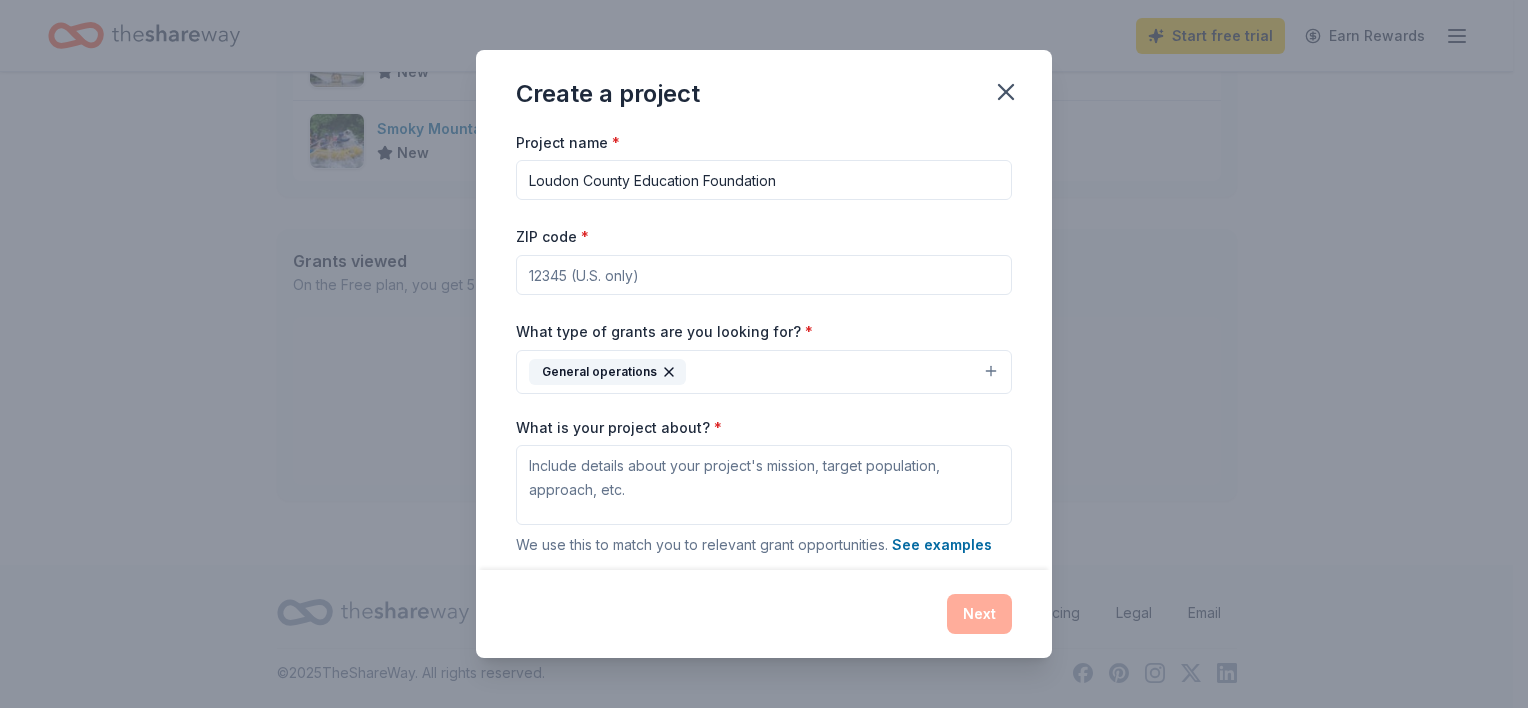 type on "Loudon County Education Foundation" 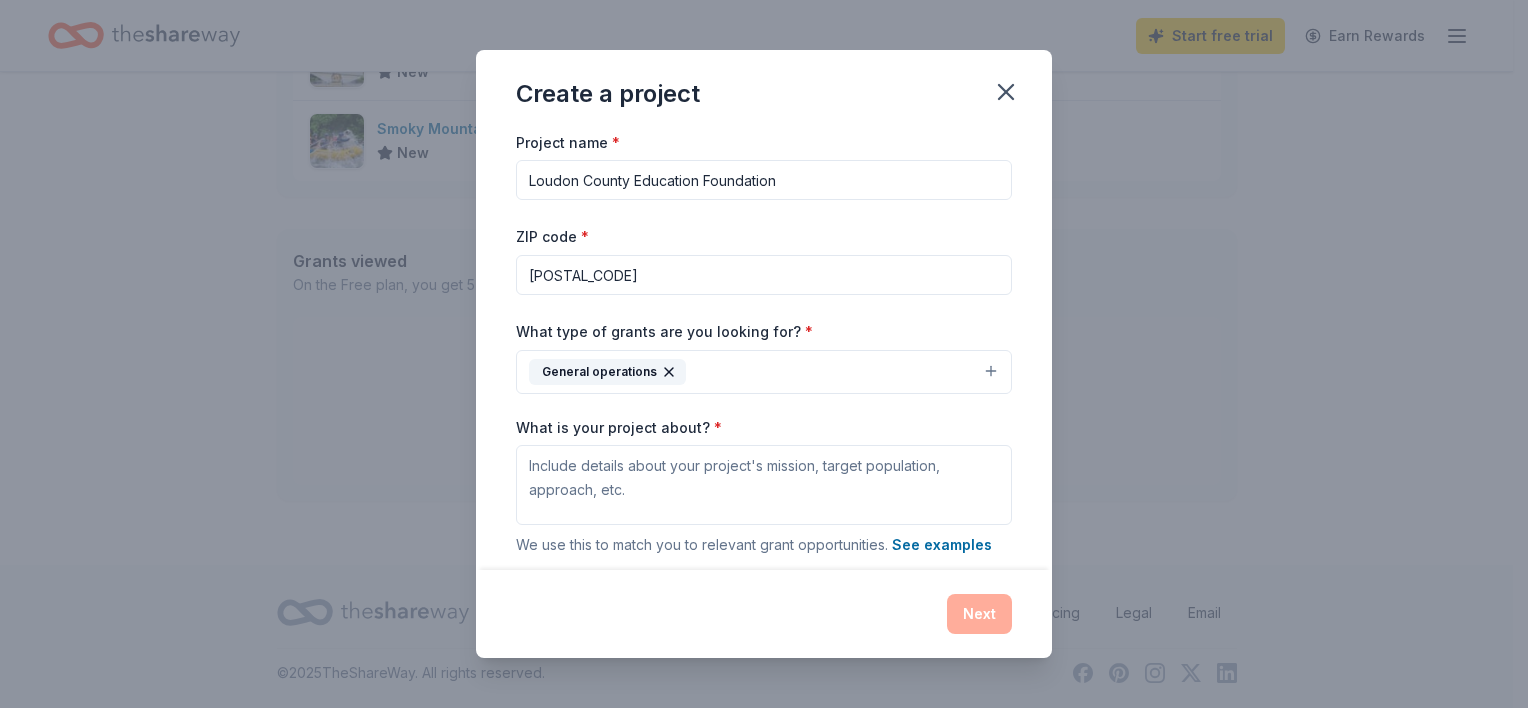 type on "[POSTAL_CODE]" 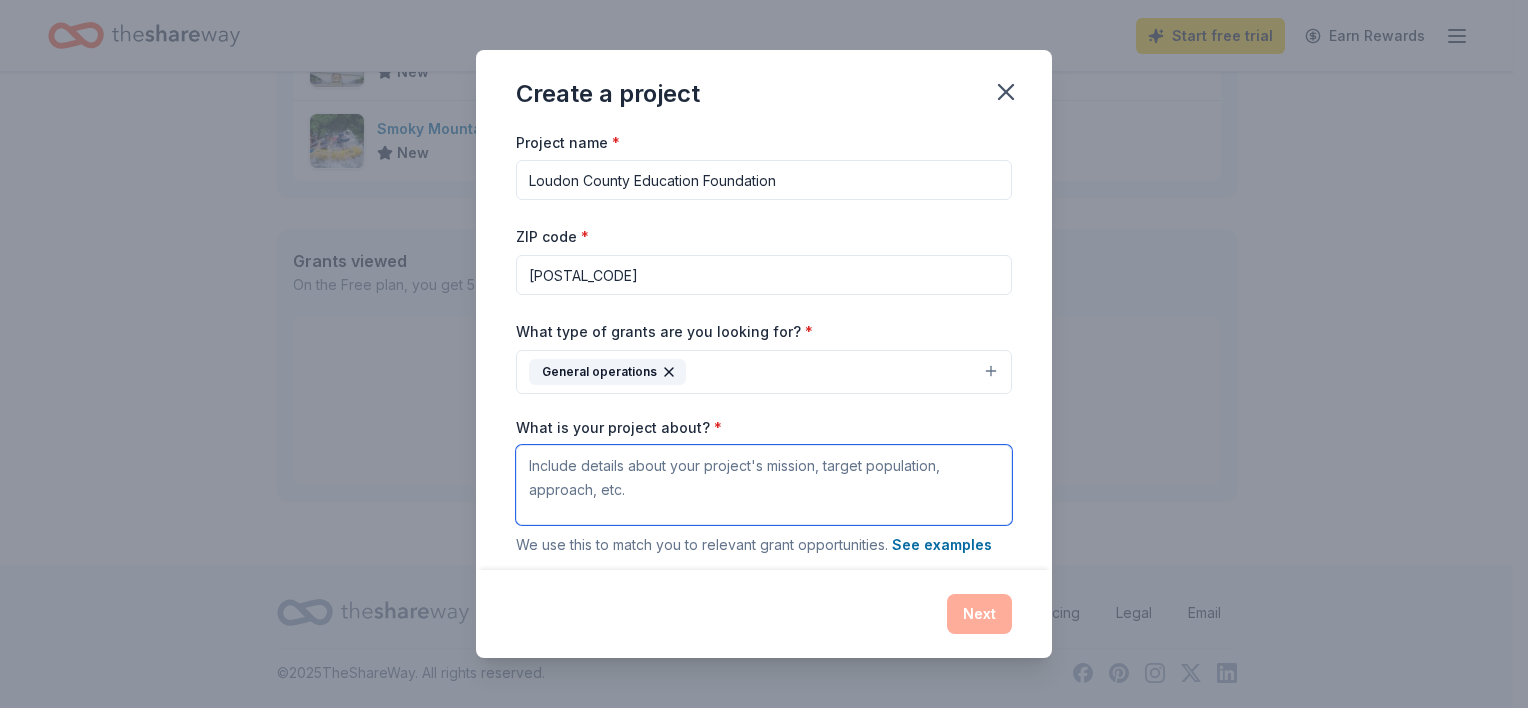 click on "What is your project about? *" at bounding box center [764, 485] 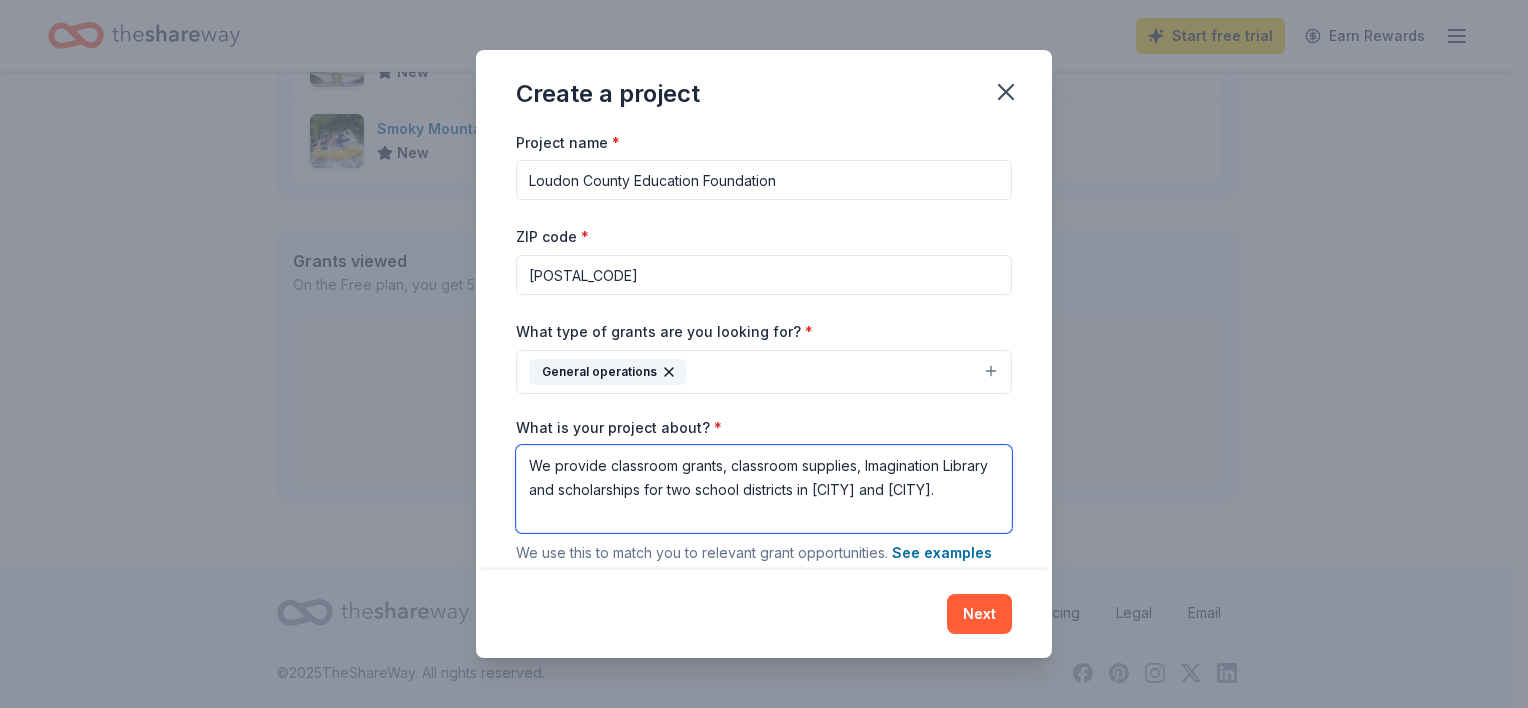 scroll, scrollTop: 1, scrollLeft: 0, axis: vertical 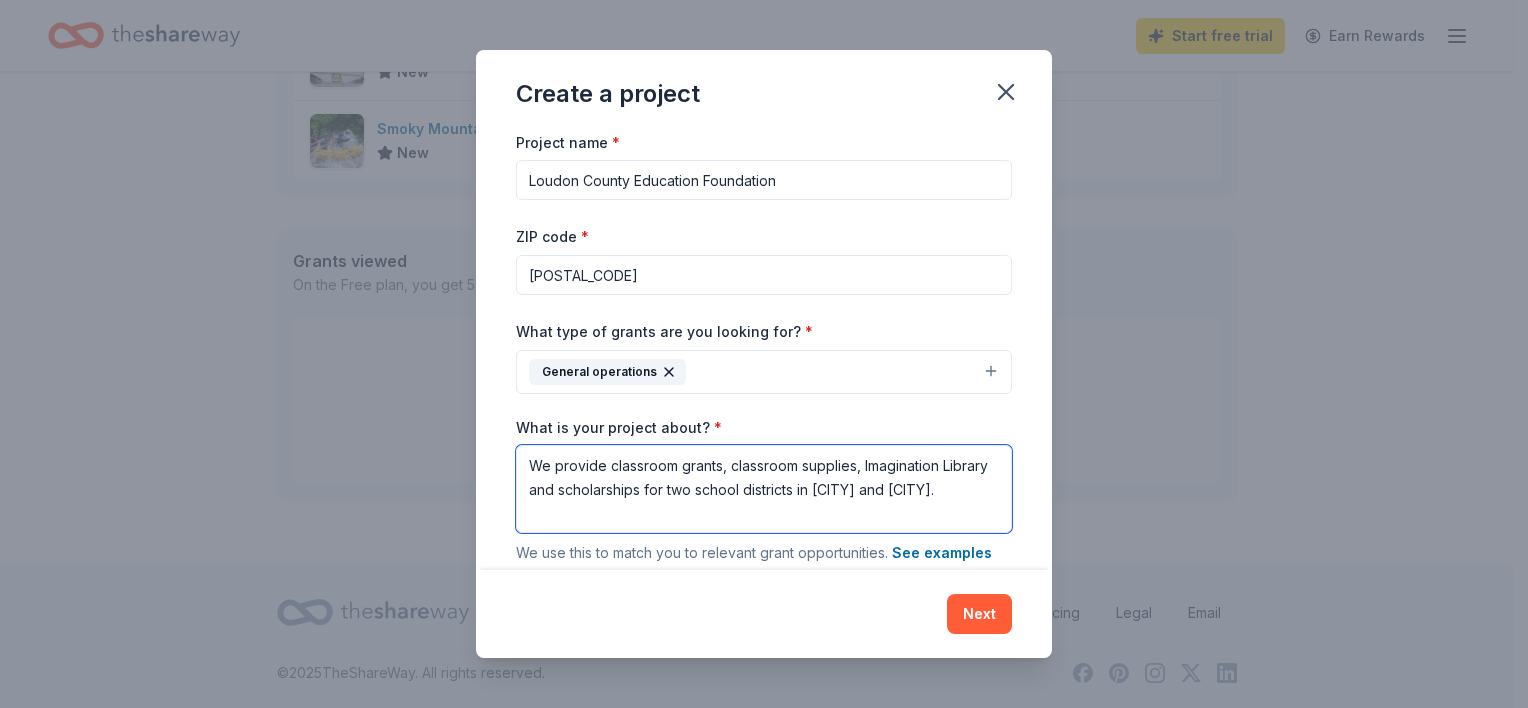 click on "We provide classroom grants, classroom supplies, Imagination Library and scholarships for two school districts in [CITY] and [CITY]." at bounding box center (764, 489) 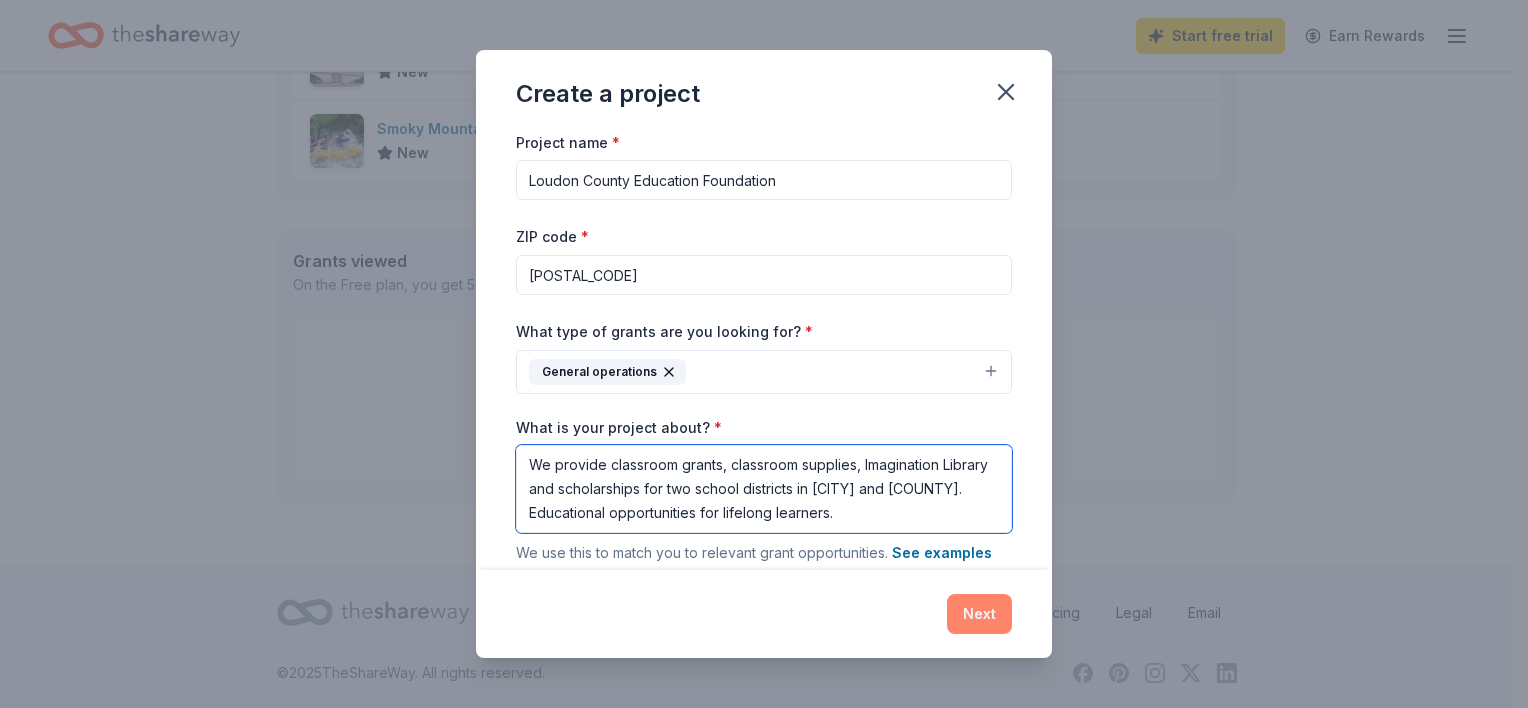 type on "We provide classroom grants, classroom supplies, Imagination Library and scholarships for two school districts in [CITY] and [COUNTY].  Educational opportunities for lifelong learners." 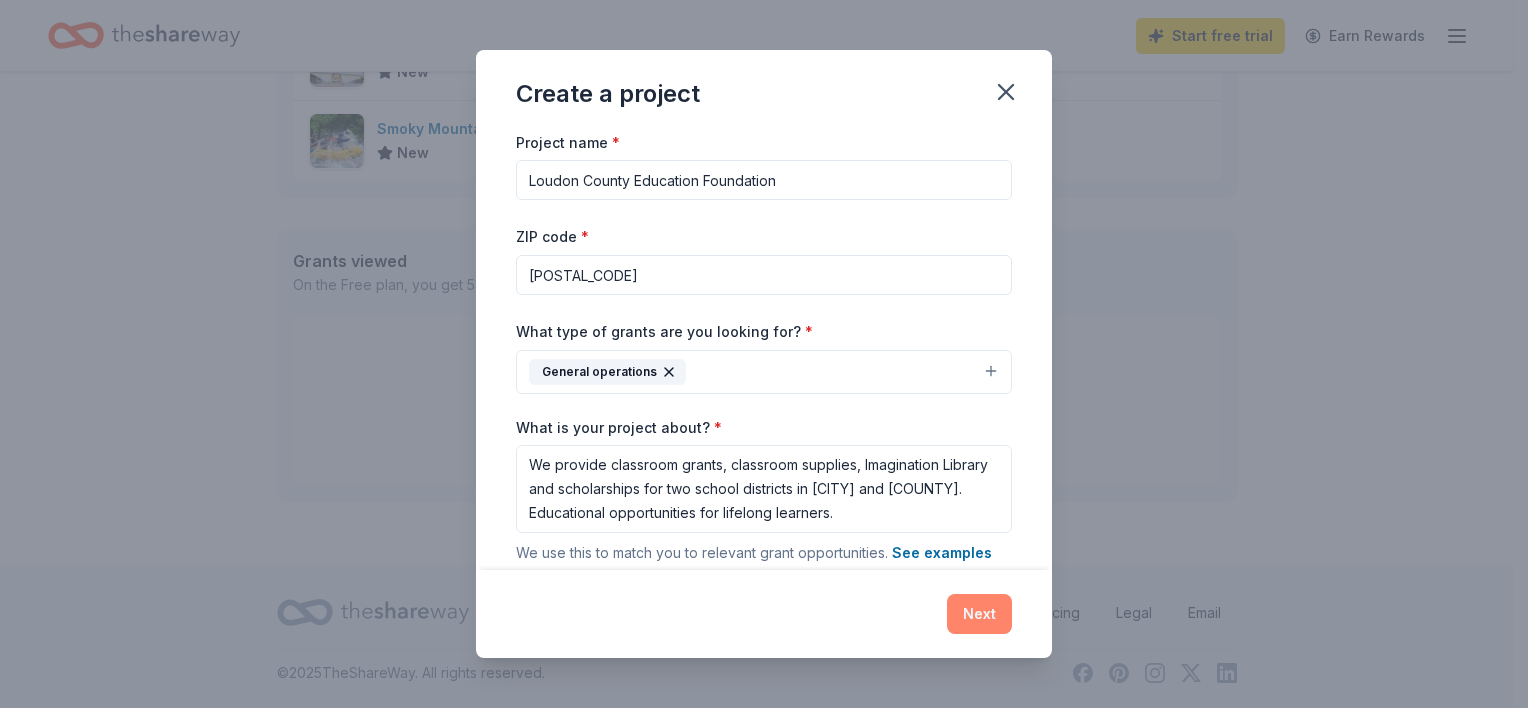 click on "Next" at bounding box center [979, 614] 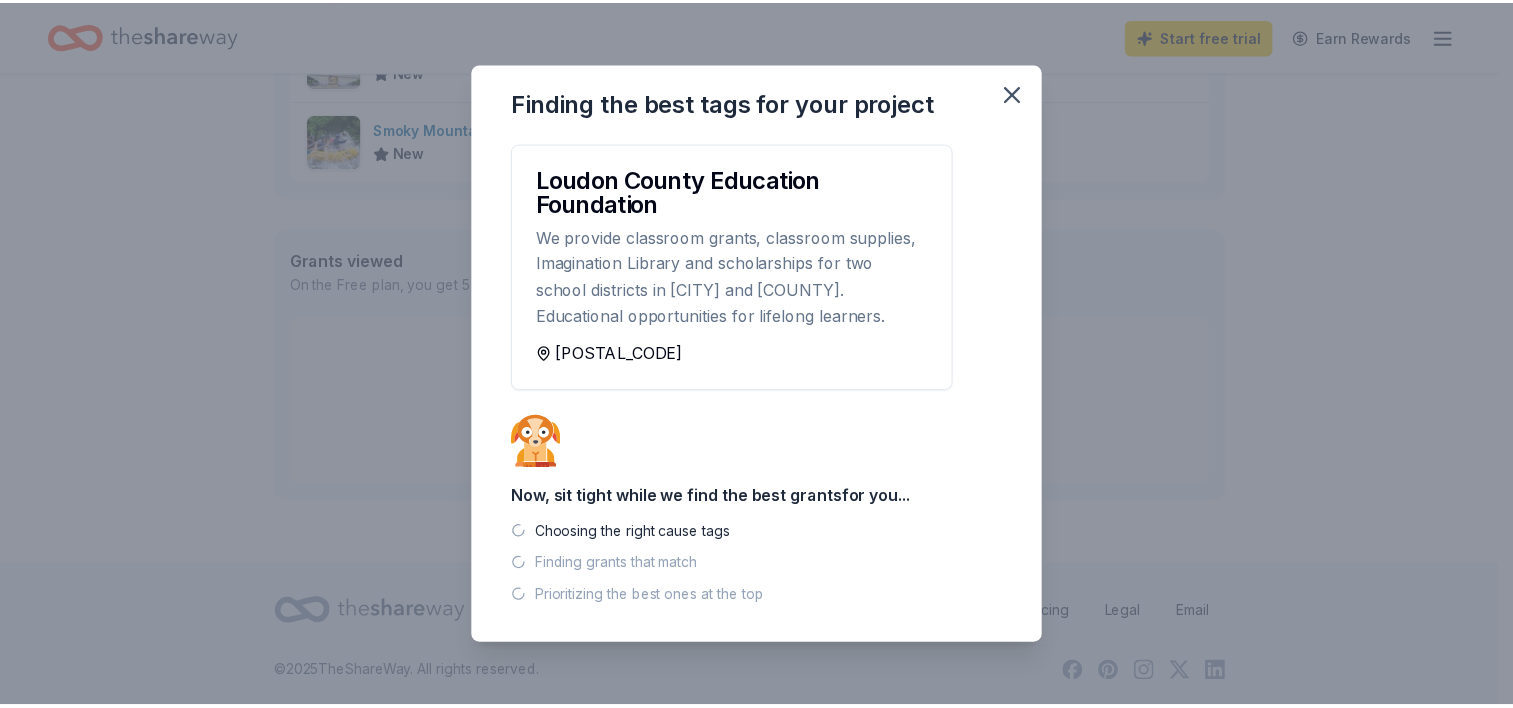 scroll, scrollTop: 871, scrollLeft: 0, axis: vertical 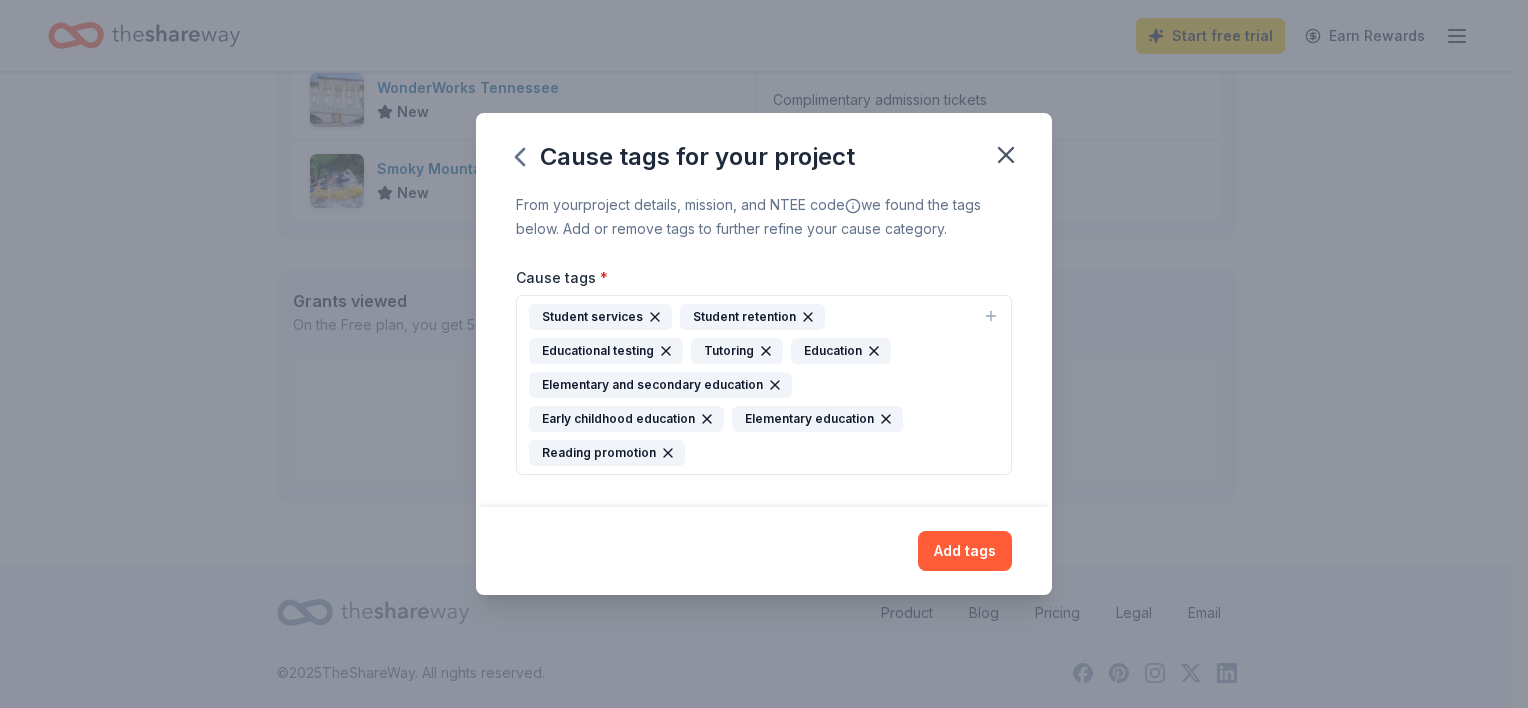 click 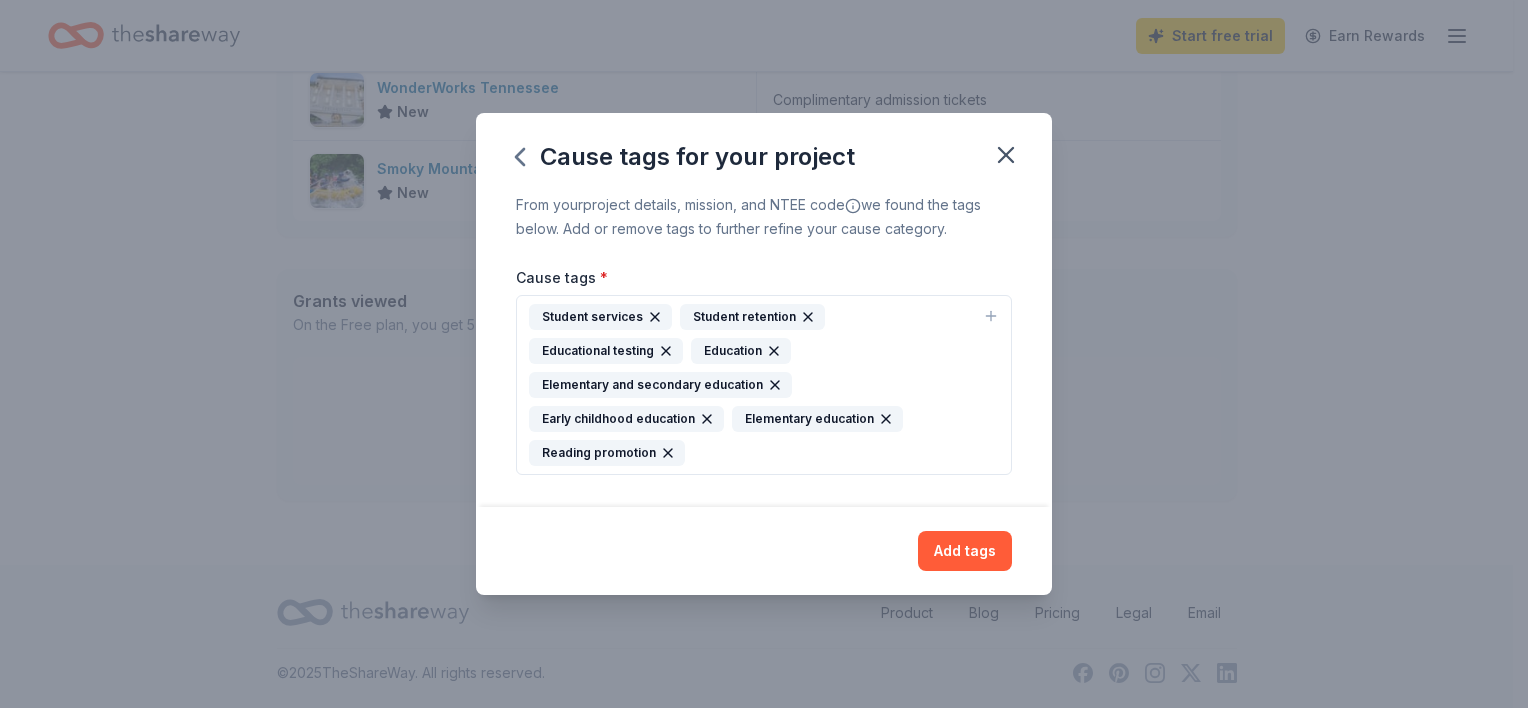 click 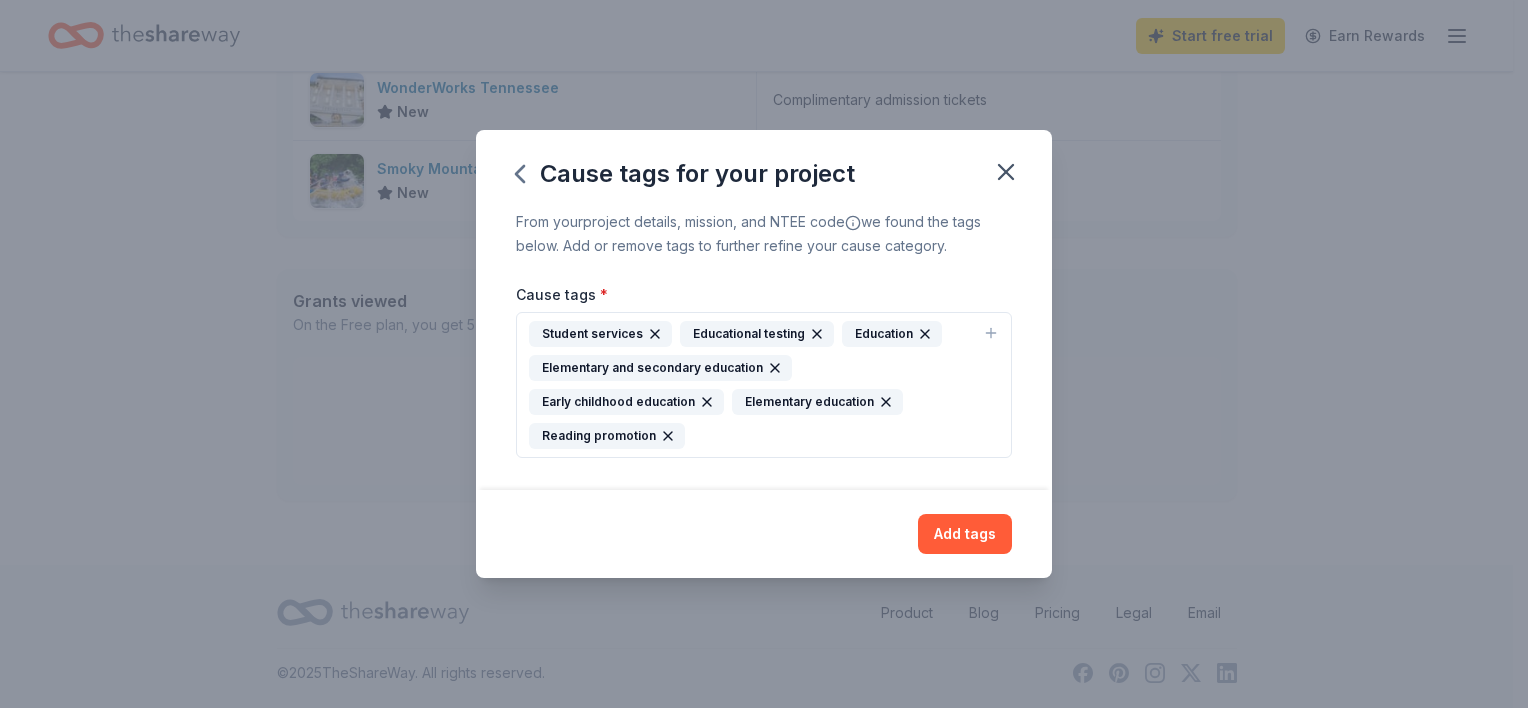 click 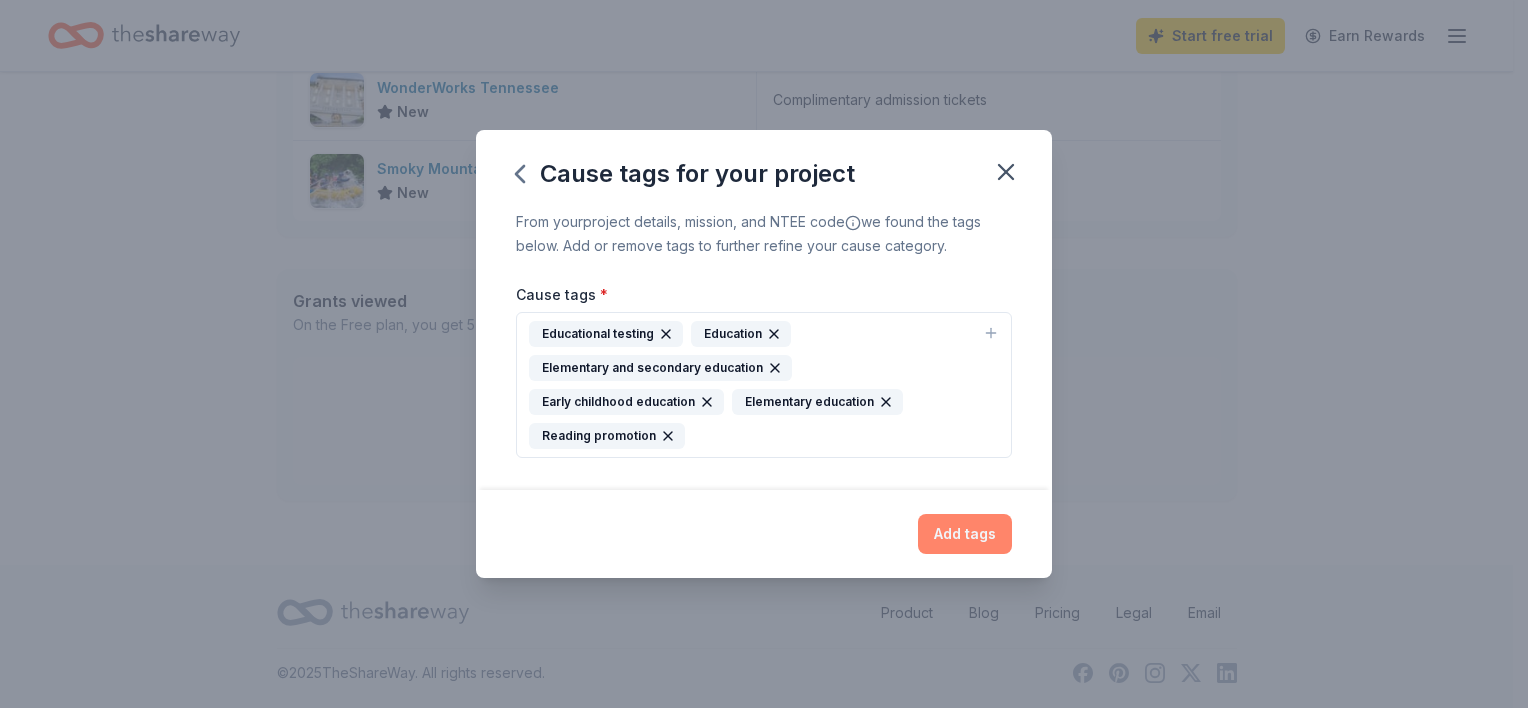 click on "Add tags" at bounding box center [965, 534] 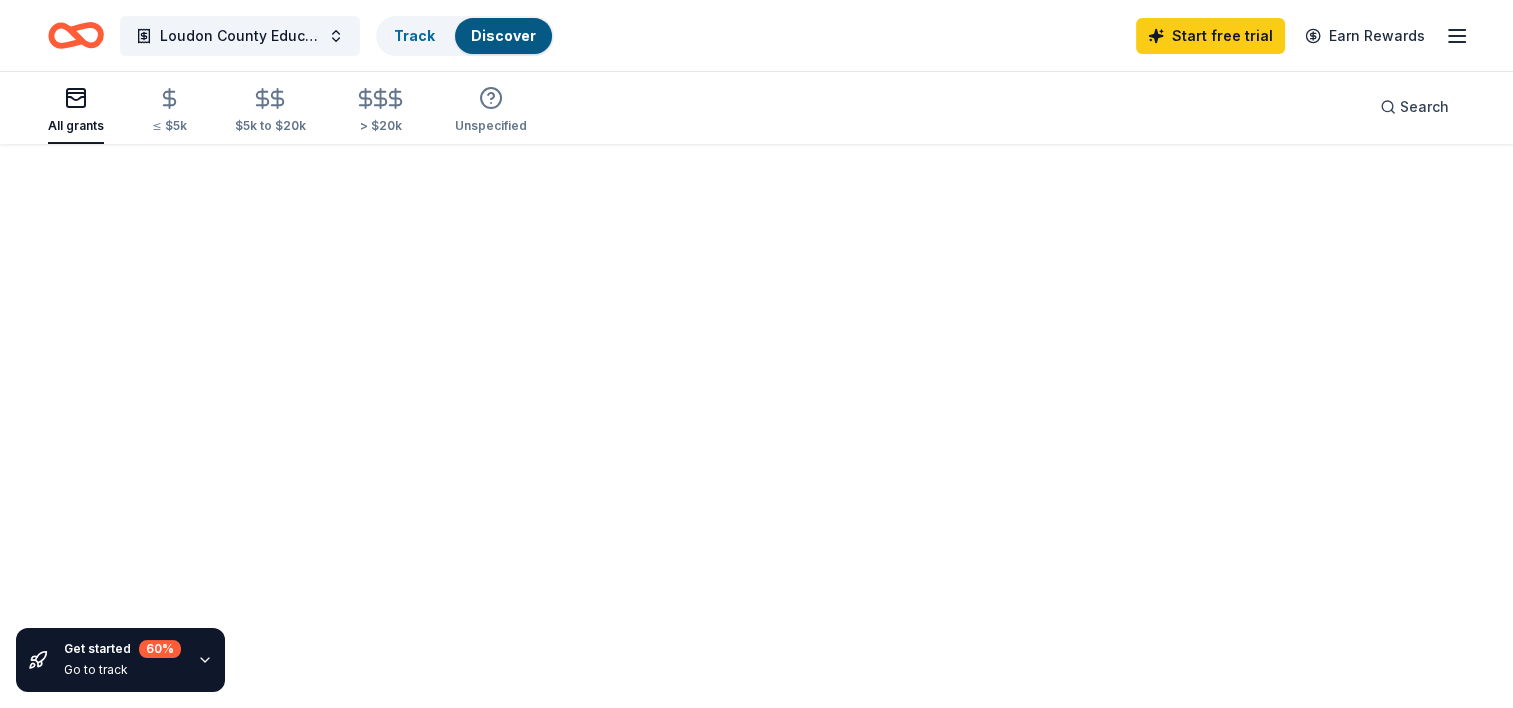 scroll, scrollTop: 0, scrollLeft: 0, axis: both 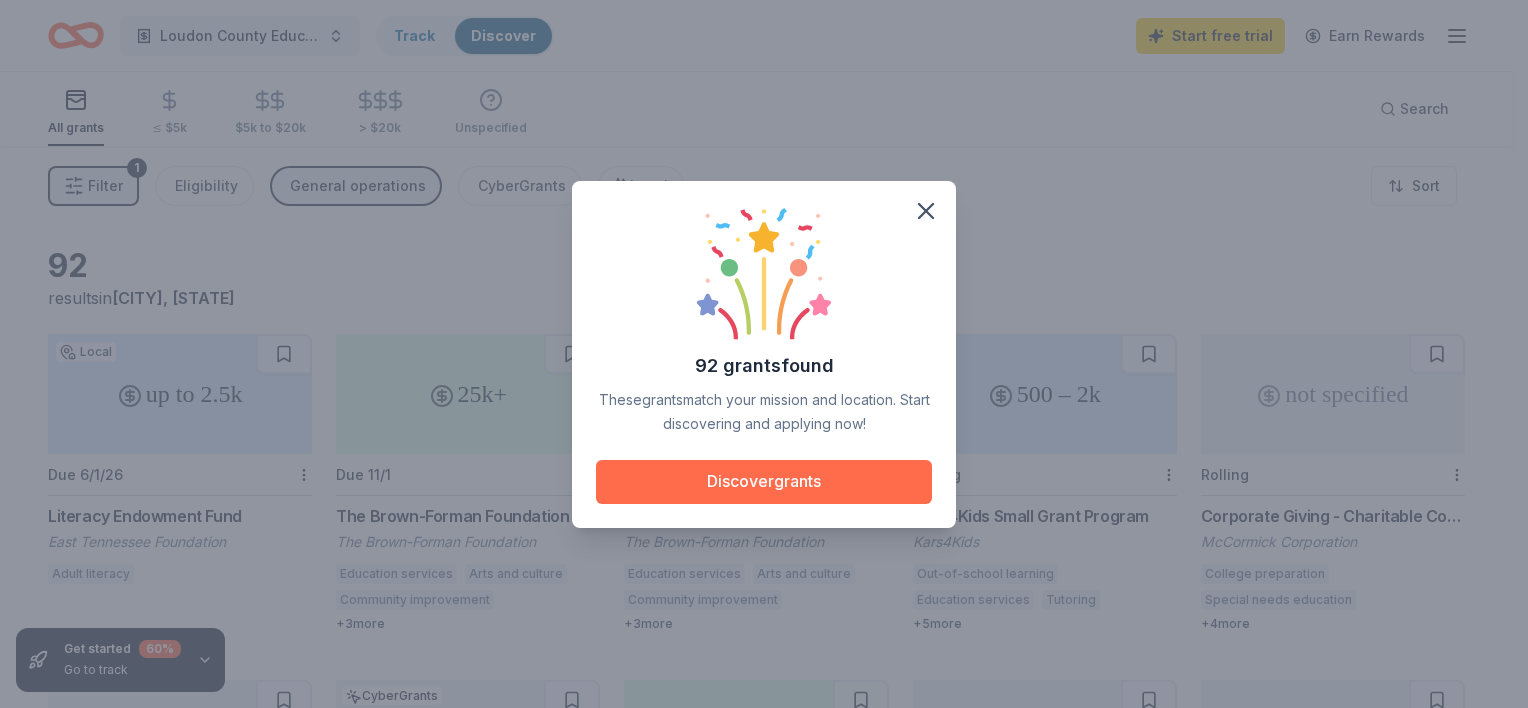 click on "Discover  grants" at bounding box center [764, 482] 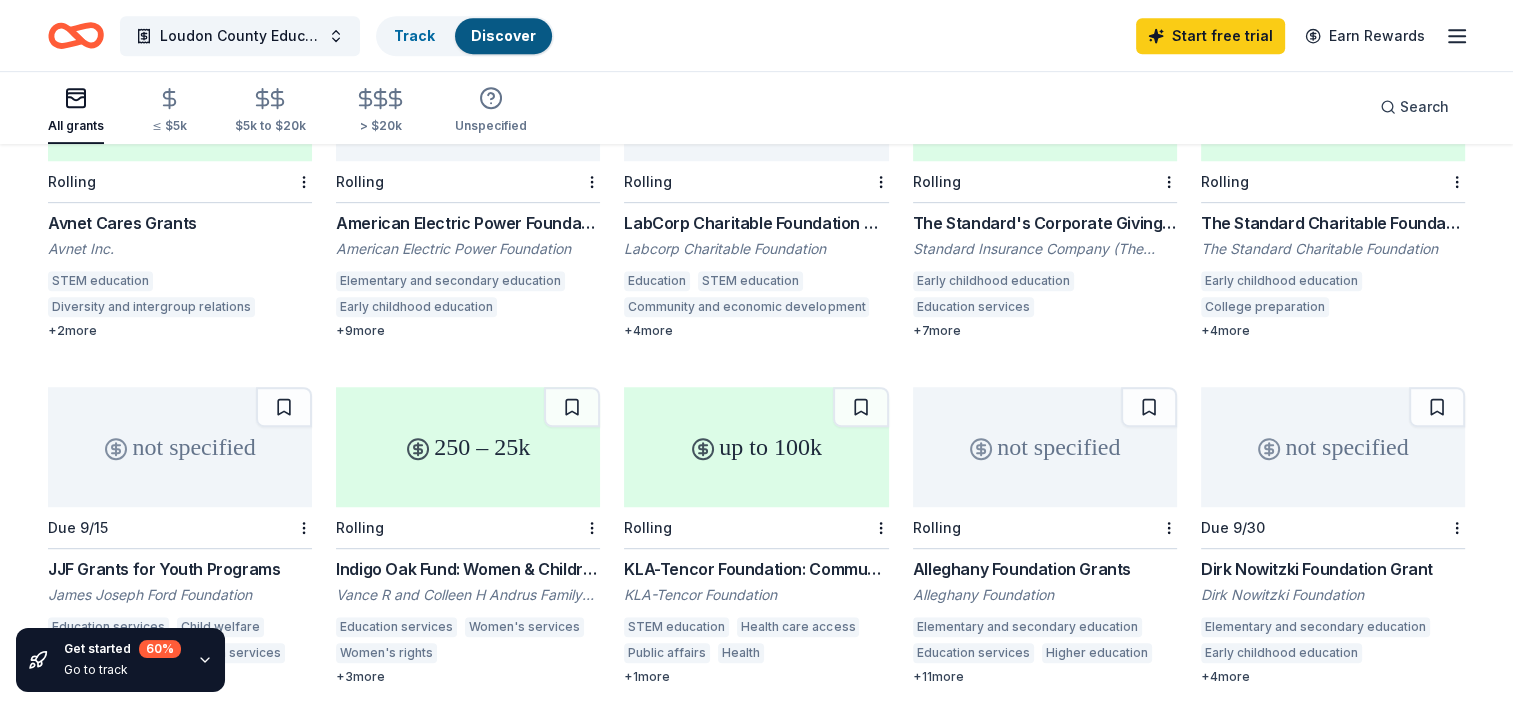 scroll, scrollTop: 990, scrollLeft: 0, axis: vertical 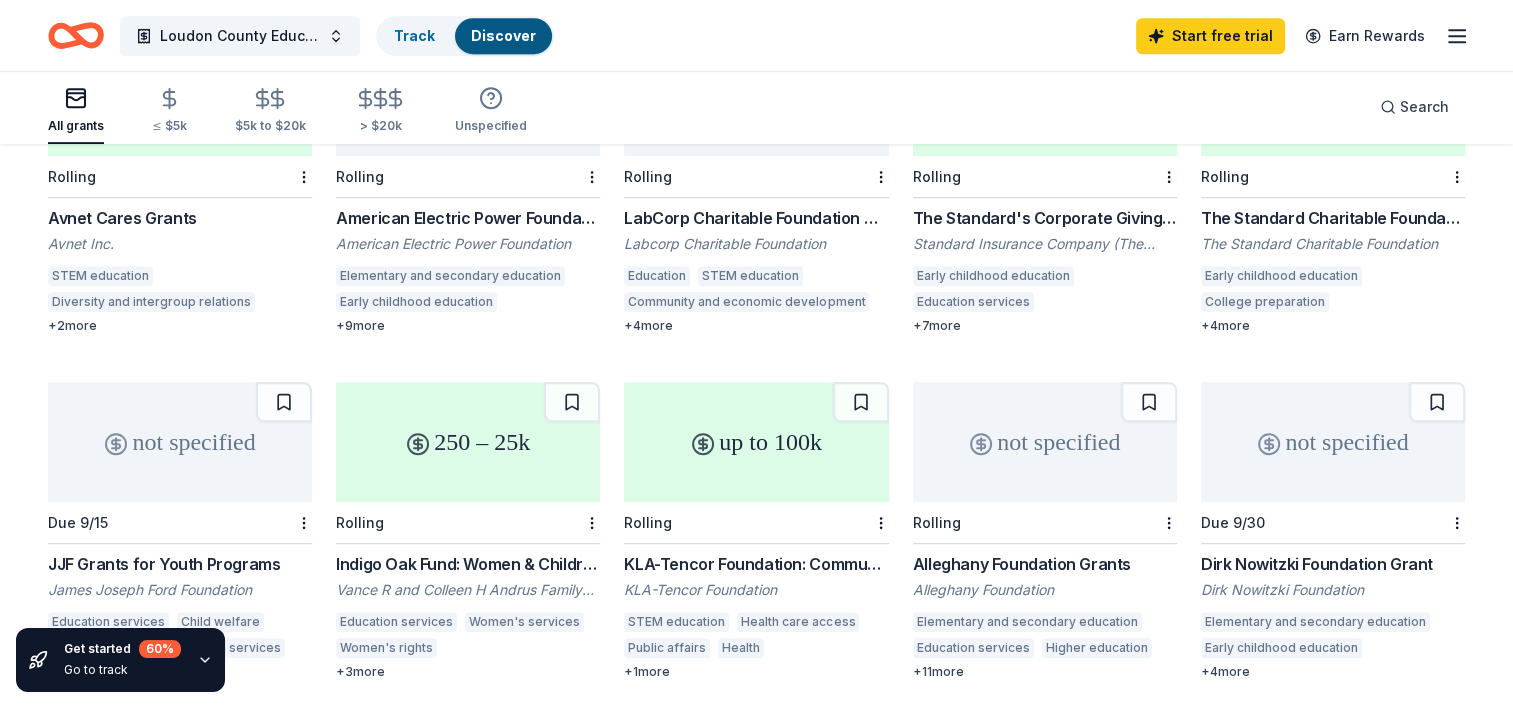 click on "LabCorp Charitable Foundation Grants" at bounding box center [756, 218] 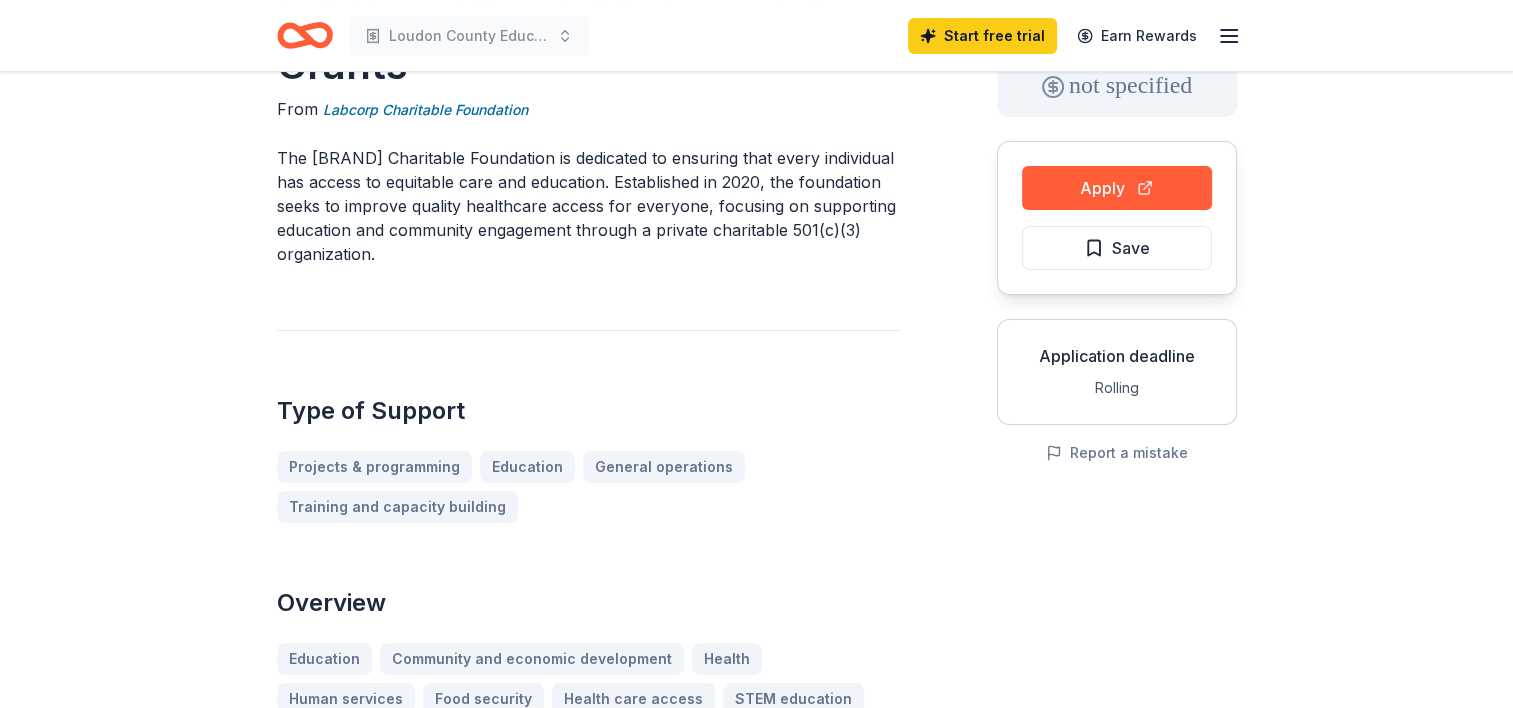 scroll, scrollTop: 138, scrollLeft: 0, axis: vertical 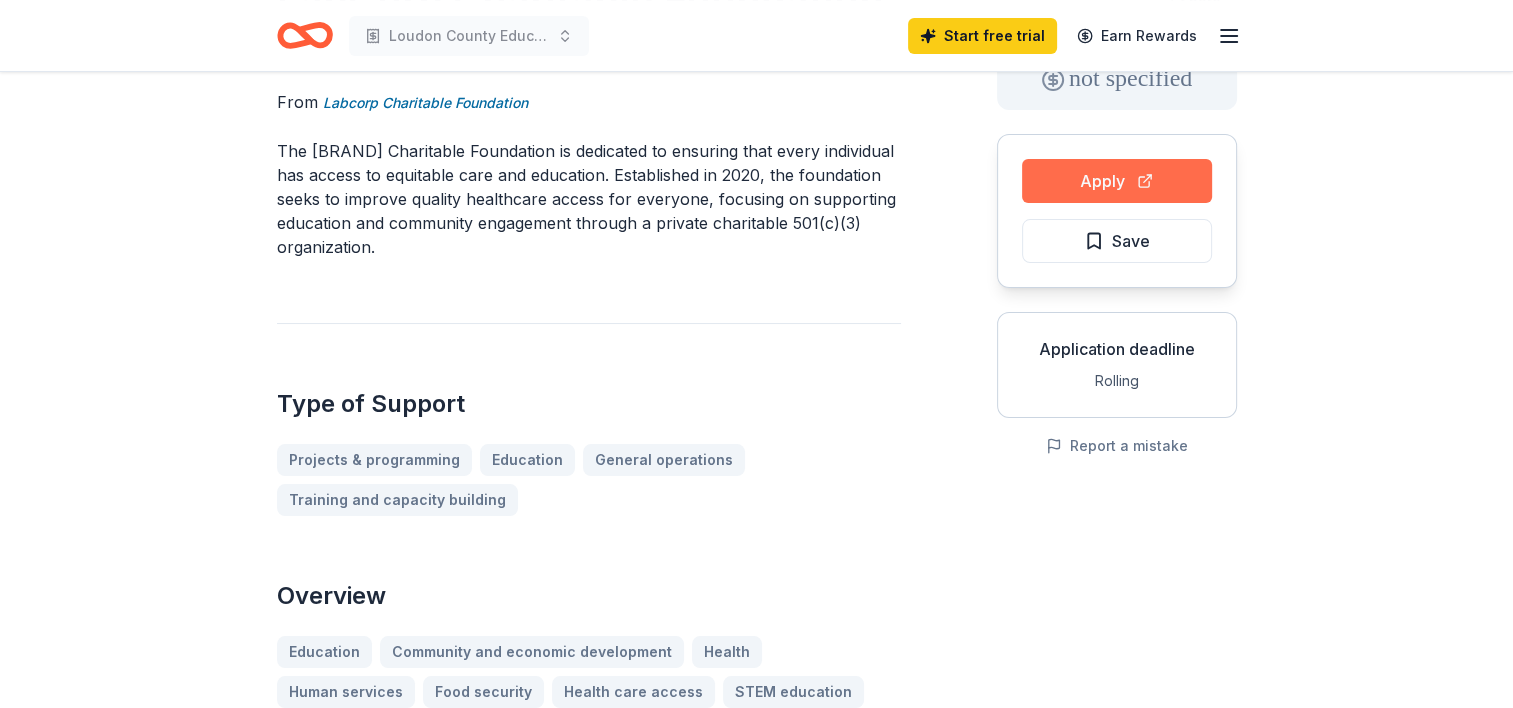 click on "Apply" at bounding box center (1117, 181) 